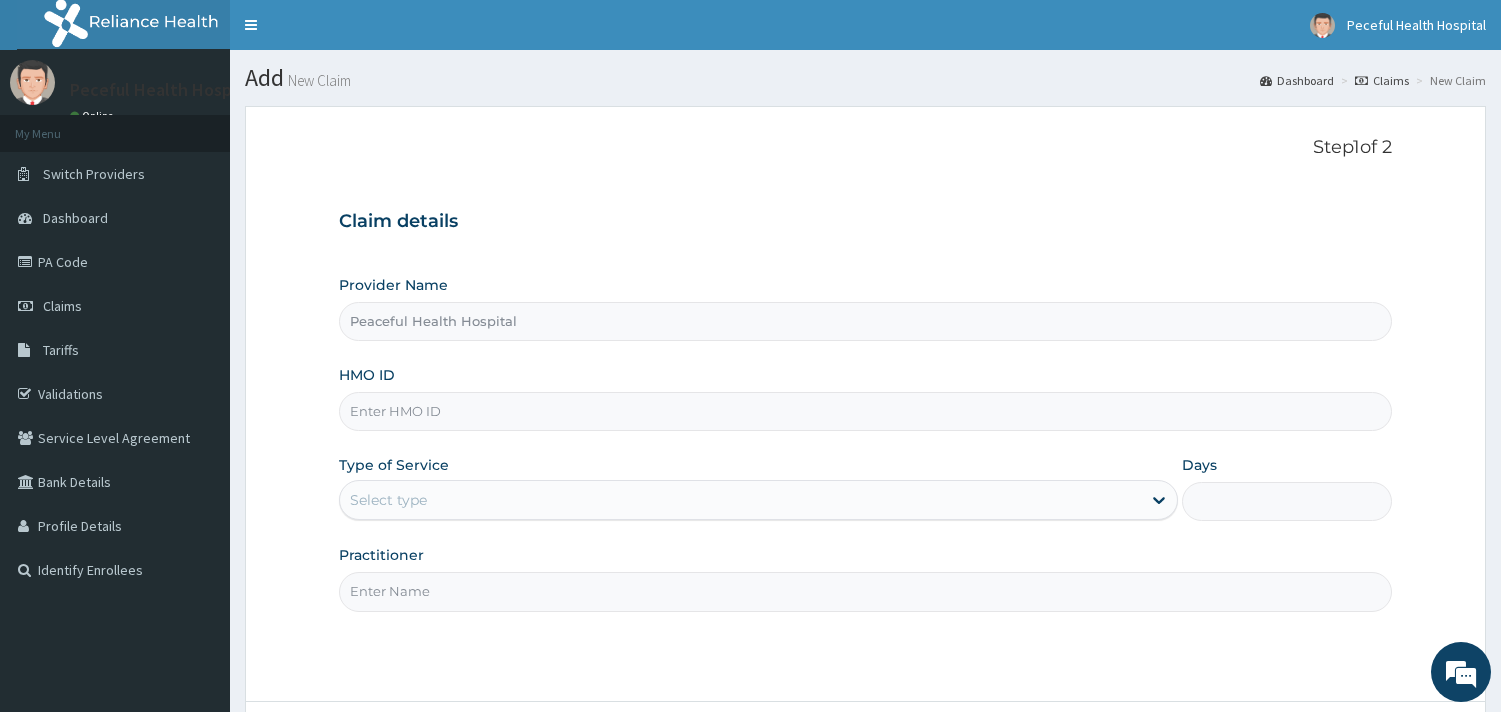 scroll, scrollTop: 0, scrollLeft: 0, axis: both 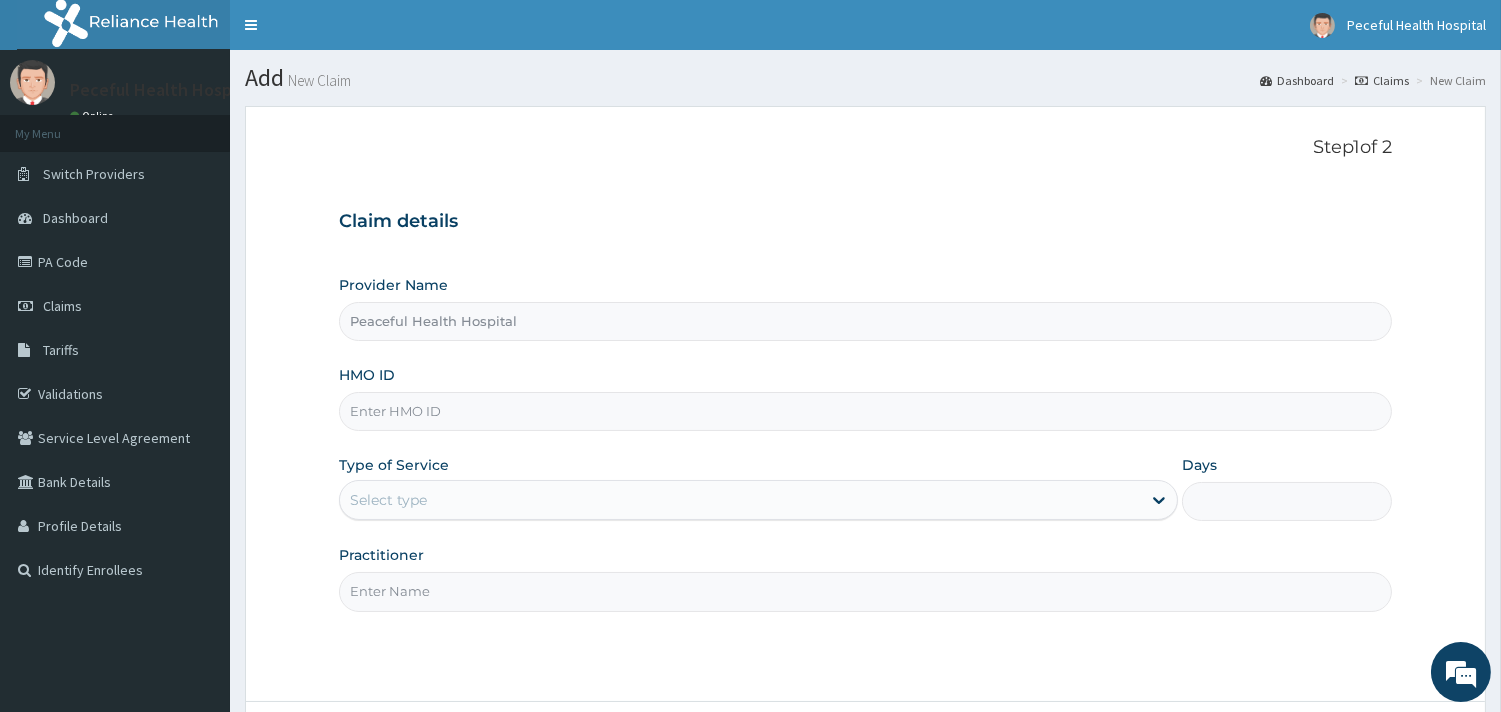drag, startPoint x: 562, startPoint y: 382, endPoint x: 547, endPoint y: 398, distance: 21.931713 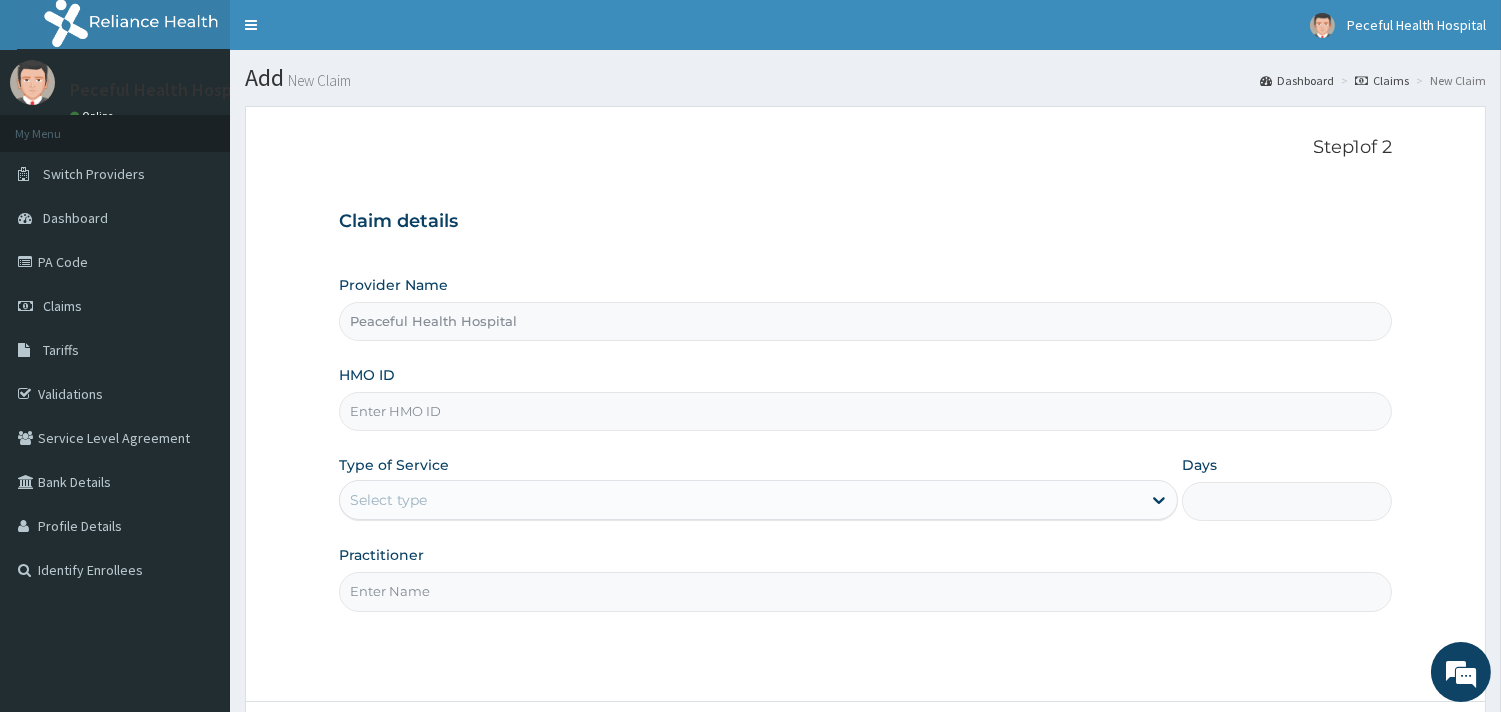 click on "HMO ID" at bounding box center [865, 398] 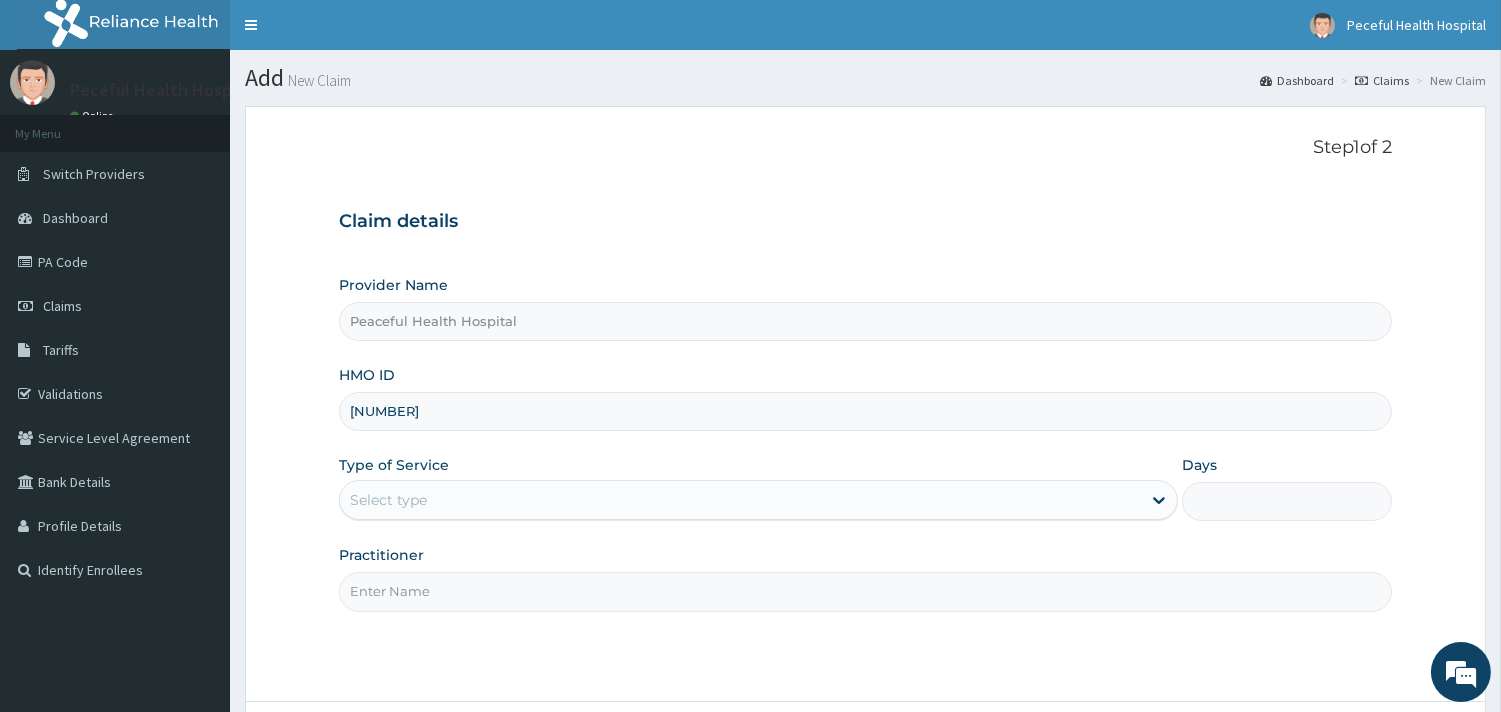 type on "CHL/10881/C" 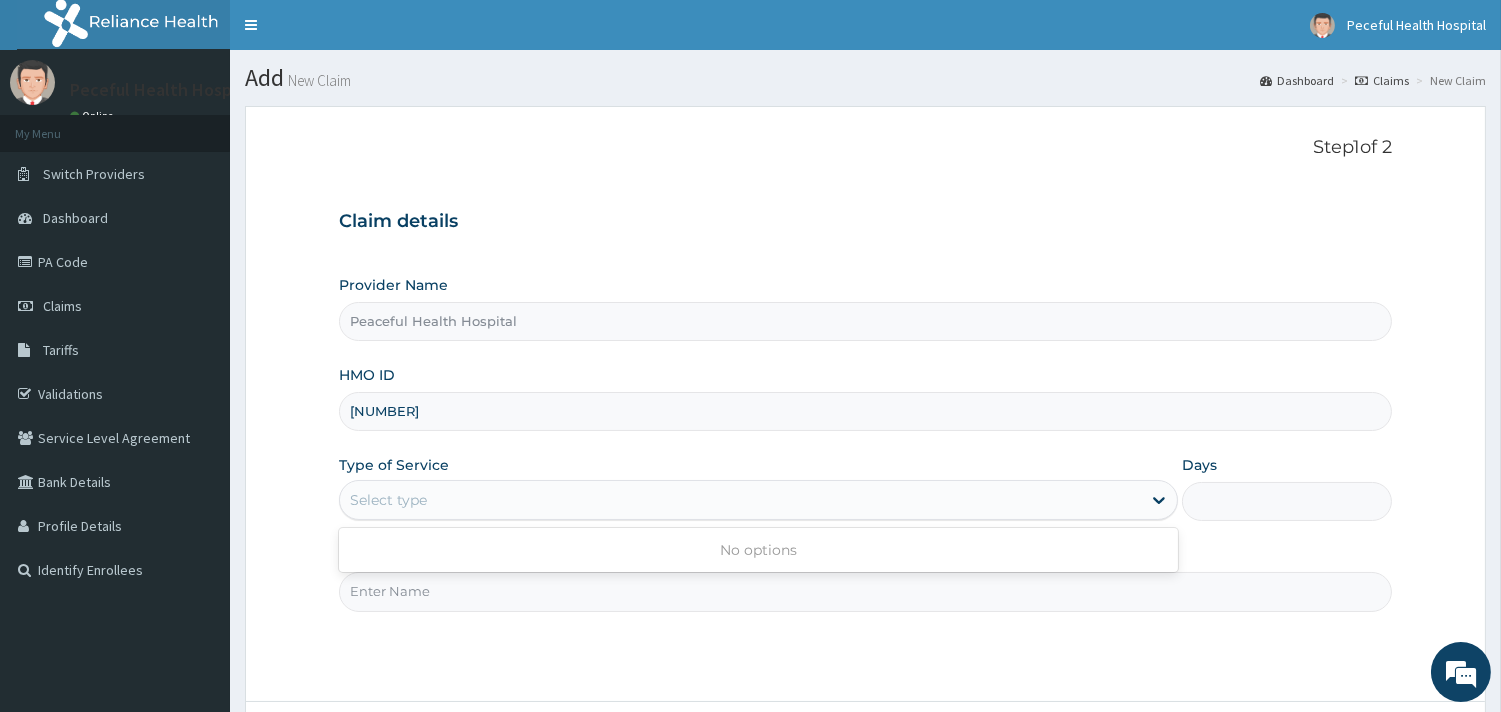 click on "Select type" at bounding box center [758, 500] 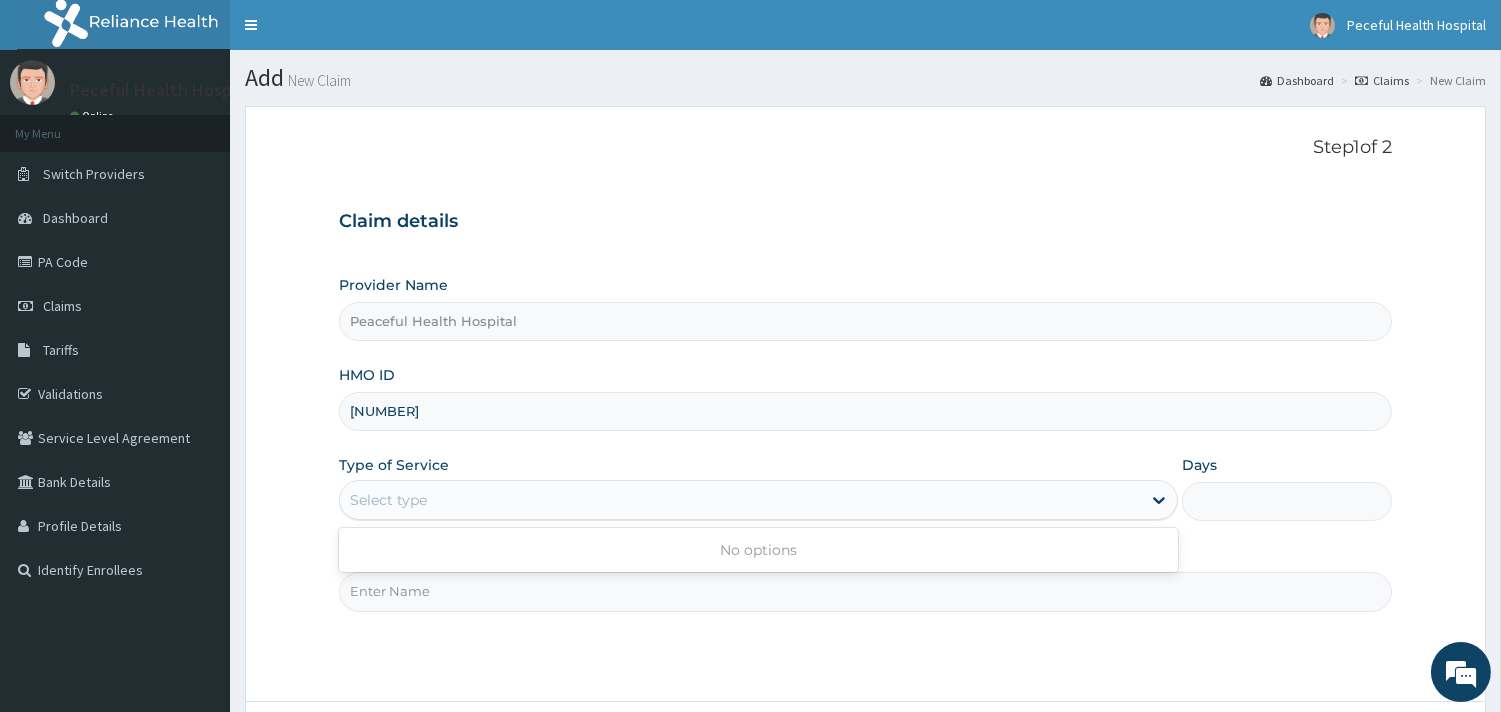 click on "Select type" at bounding box center (740, 500) 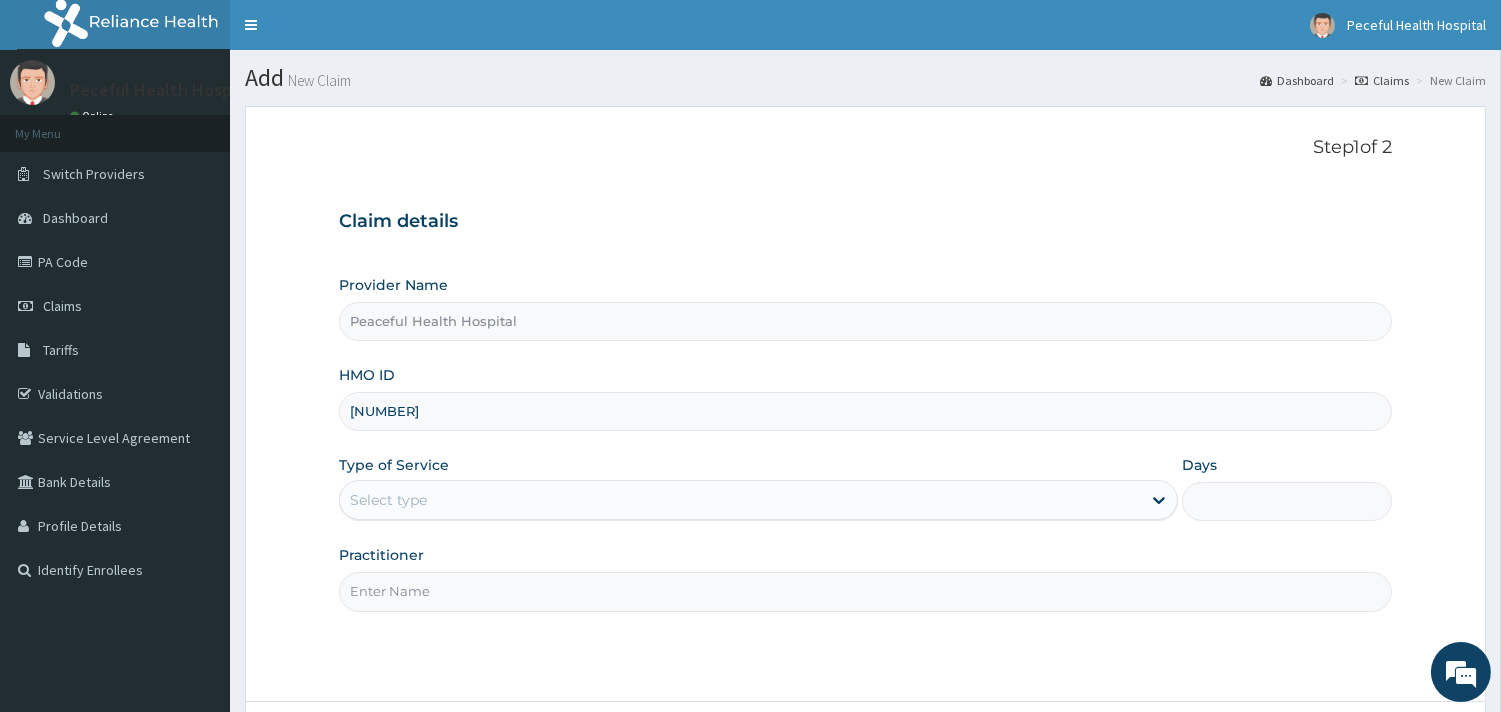 click on "Select type" at bounding box center [740, 500] 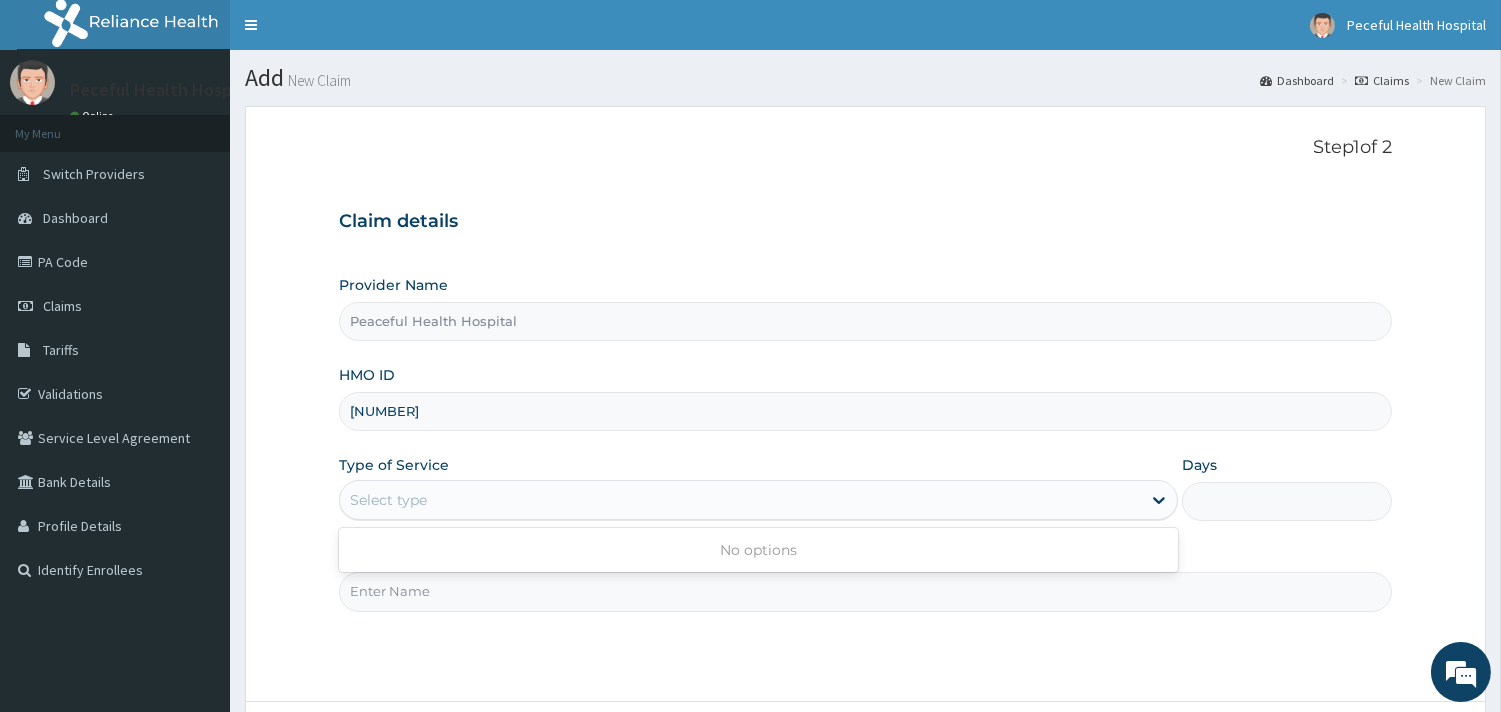 click on "Select type" at bounding box center [740, 500] 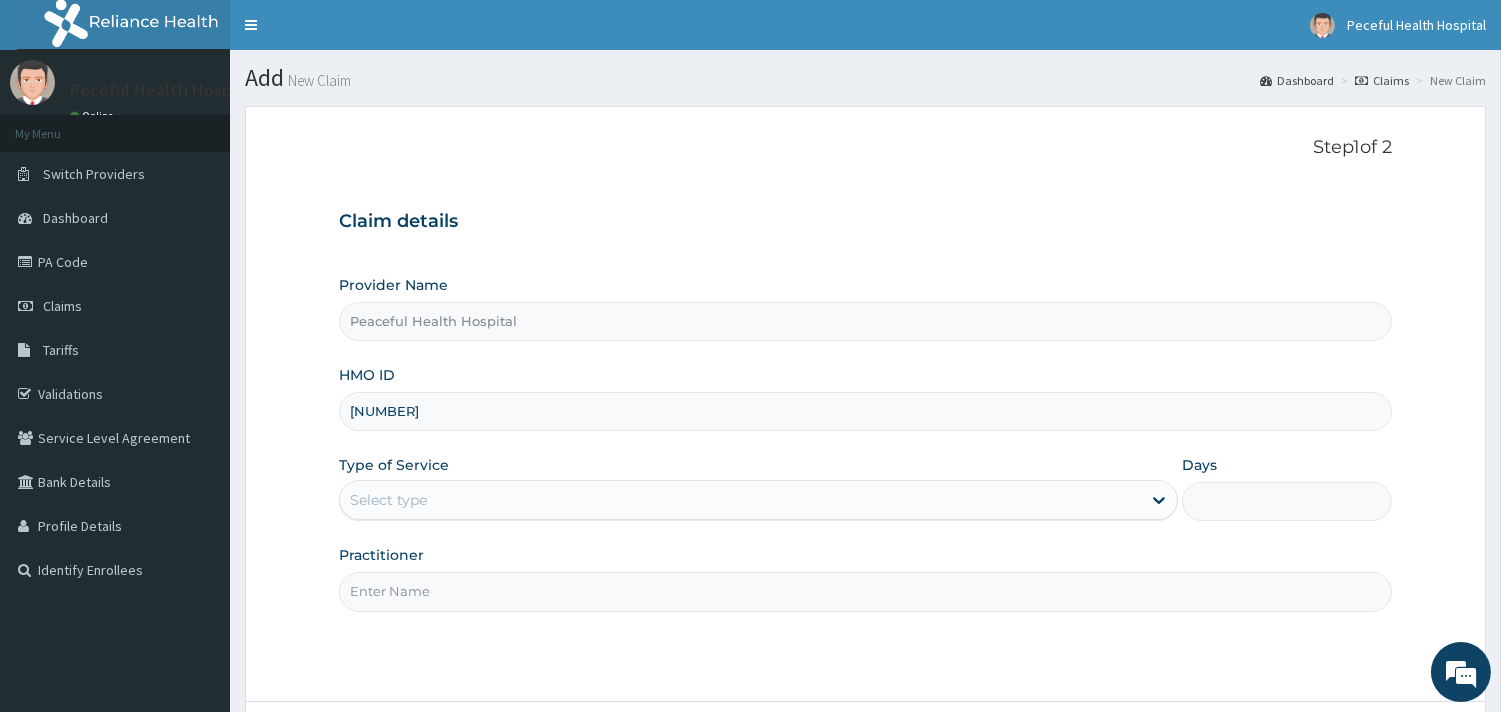 click on "Select type" at bounding box center (740, 500) 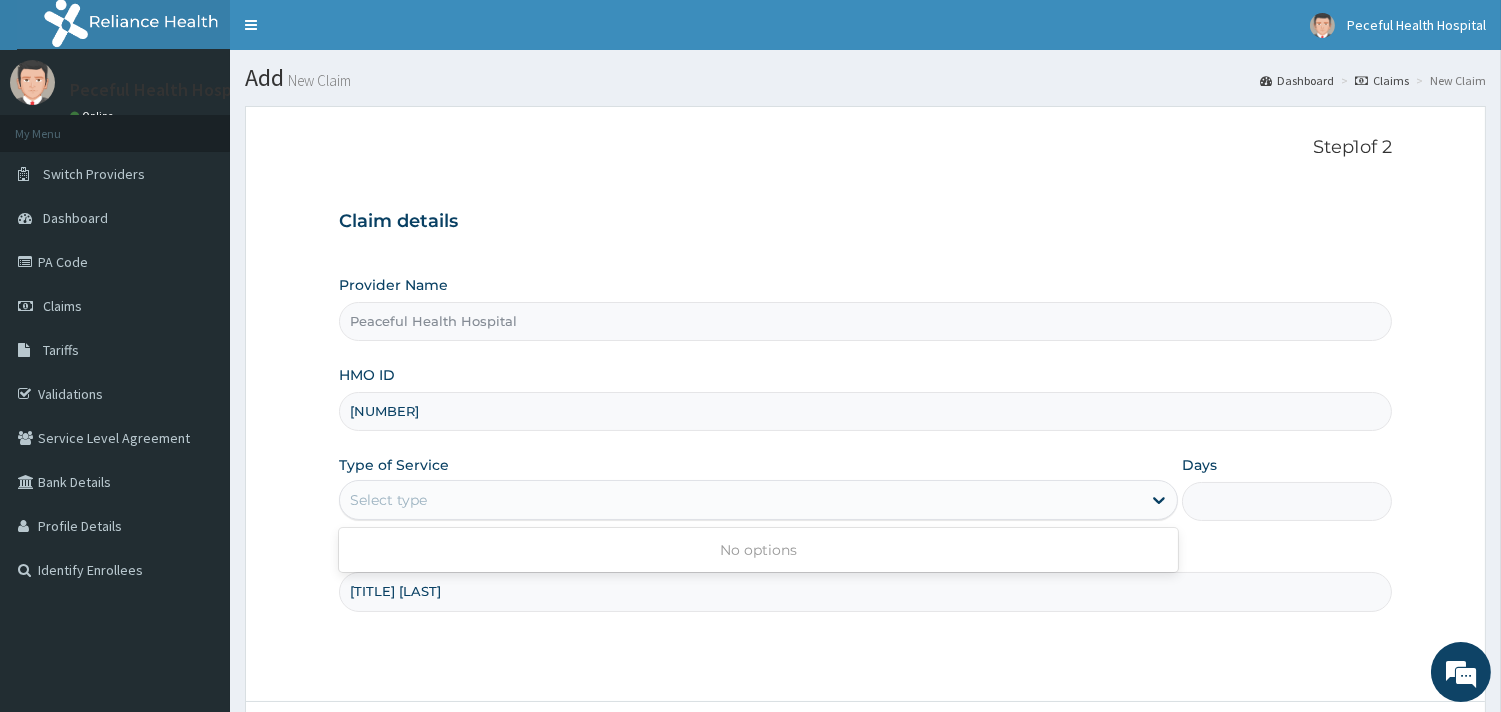 click on "Select type" at bounding box center [740, 500] 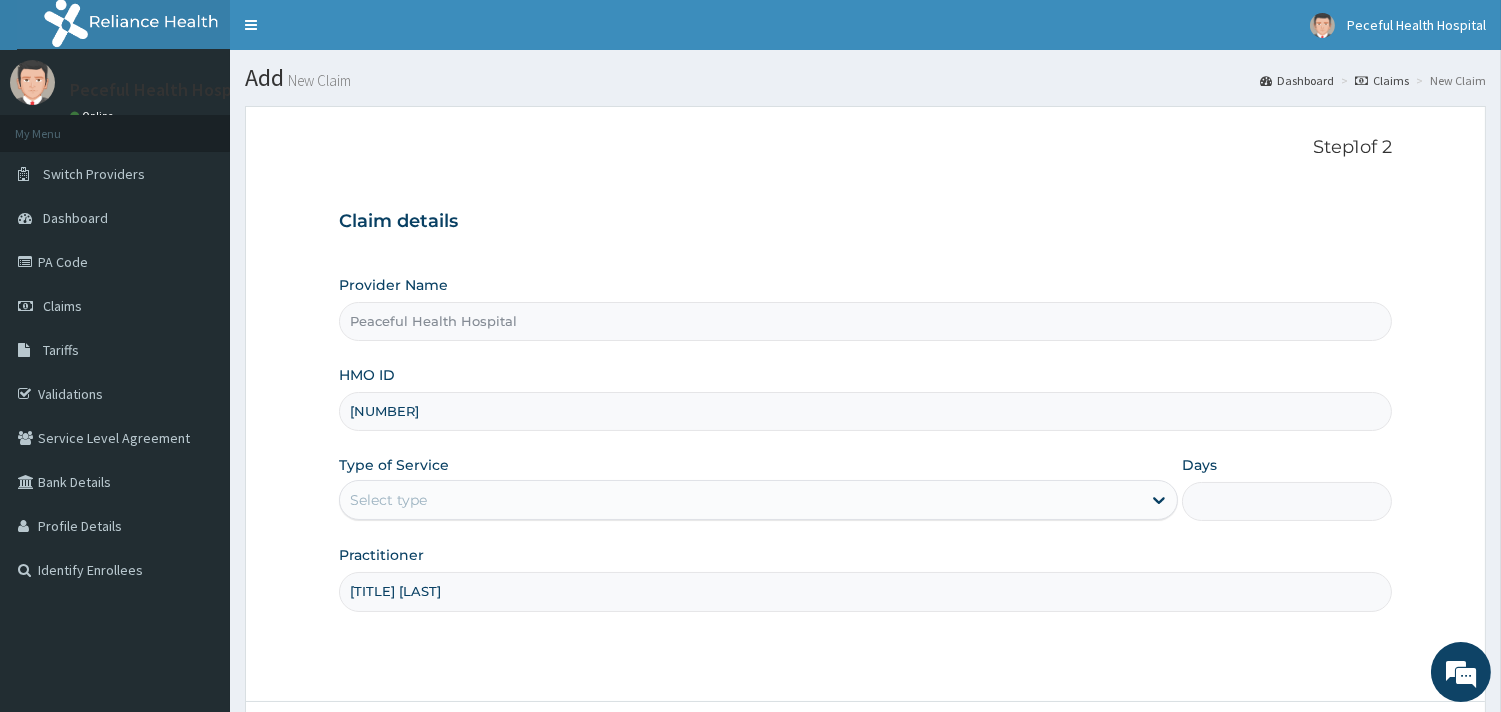 click on "Select type" at bounding box center (740, 500) 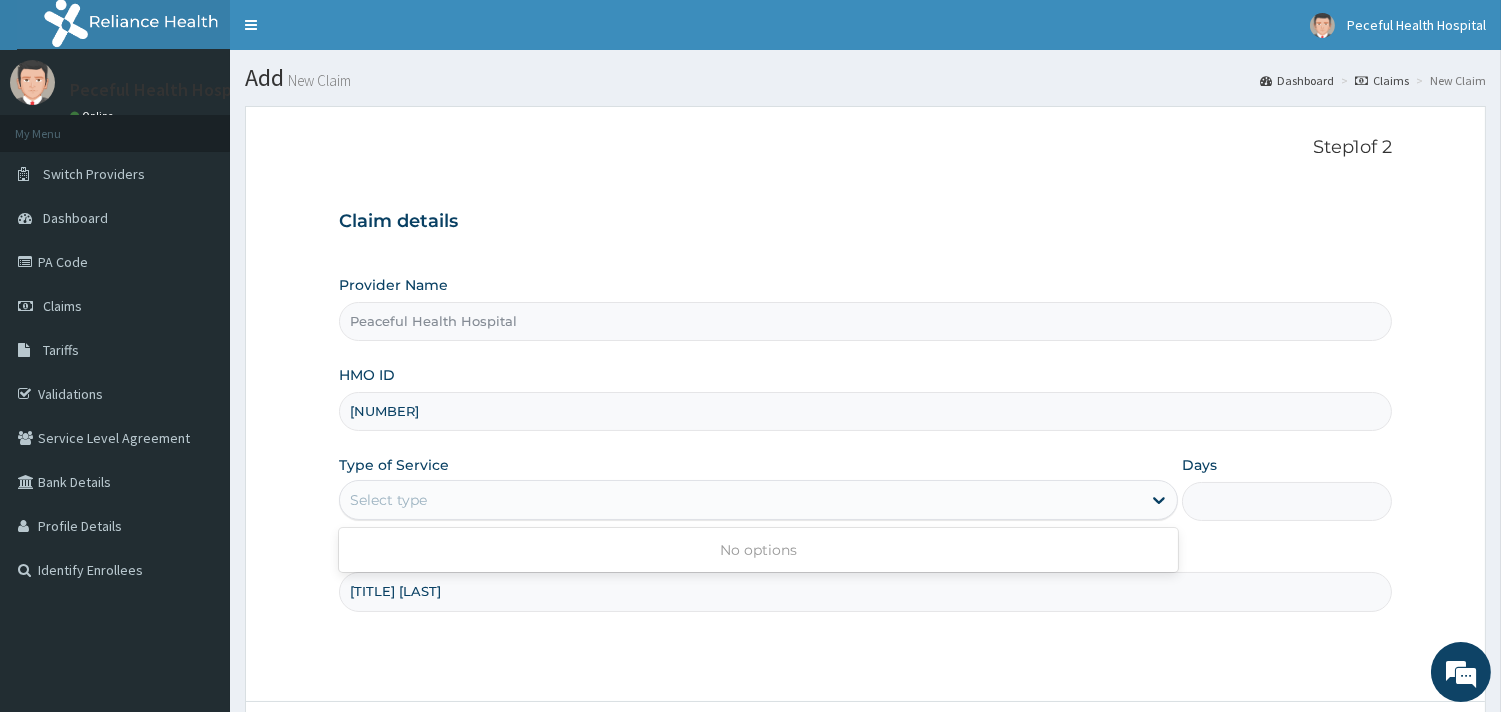 click on "Select type" at bounding box center (740, 500) 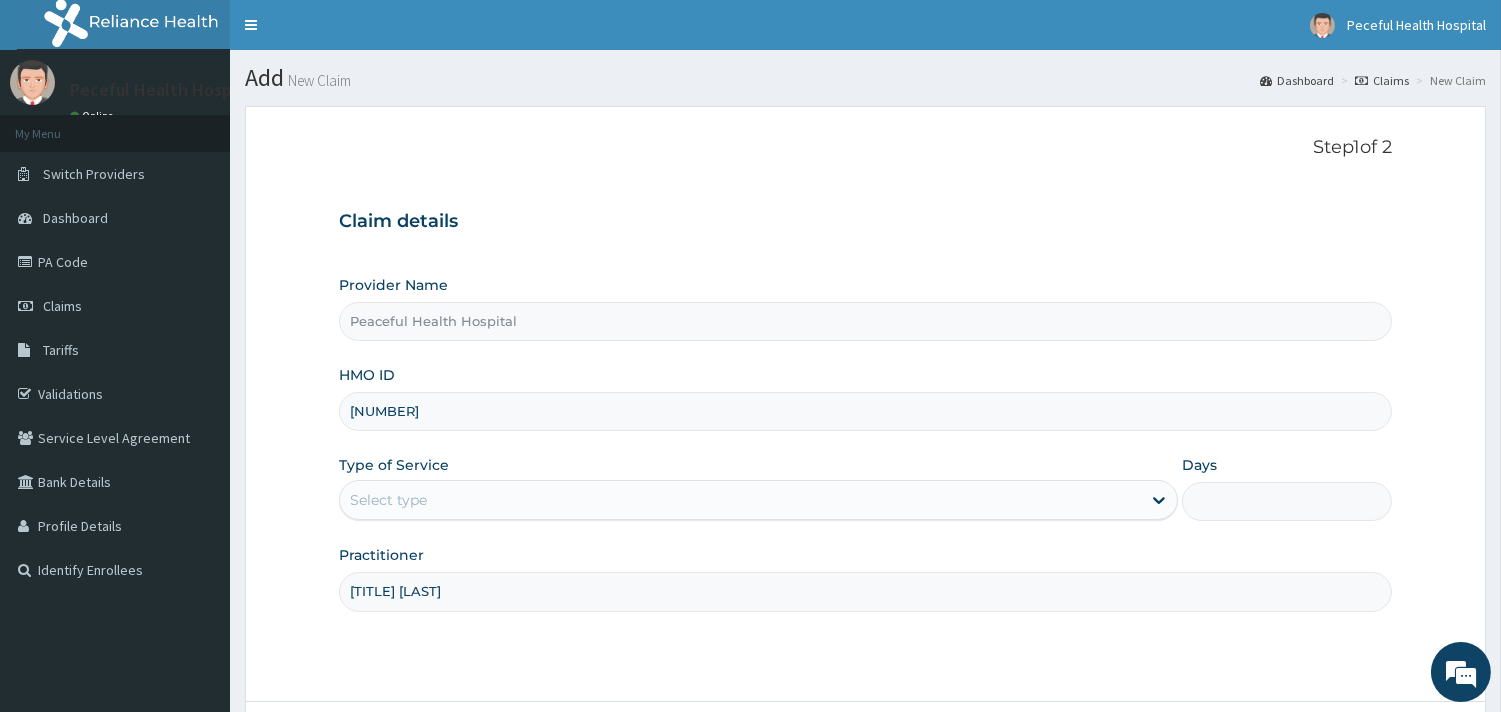 click on "Select type" at bounding box center (740, 500) 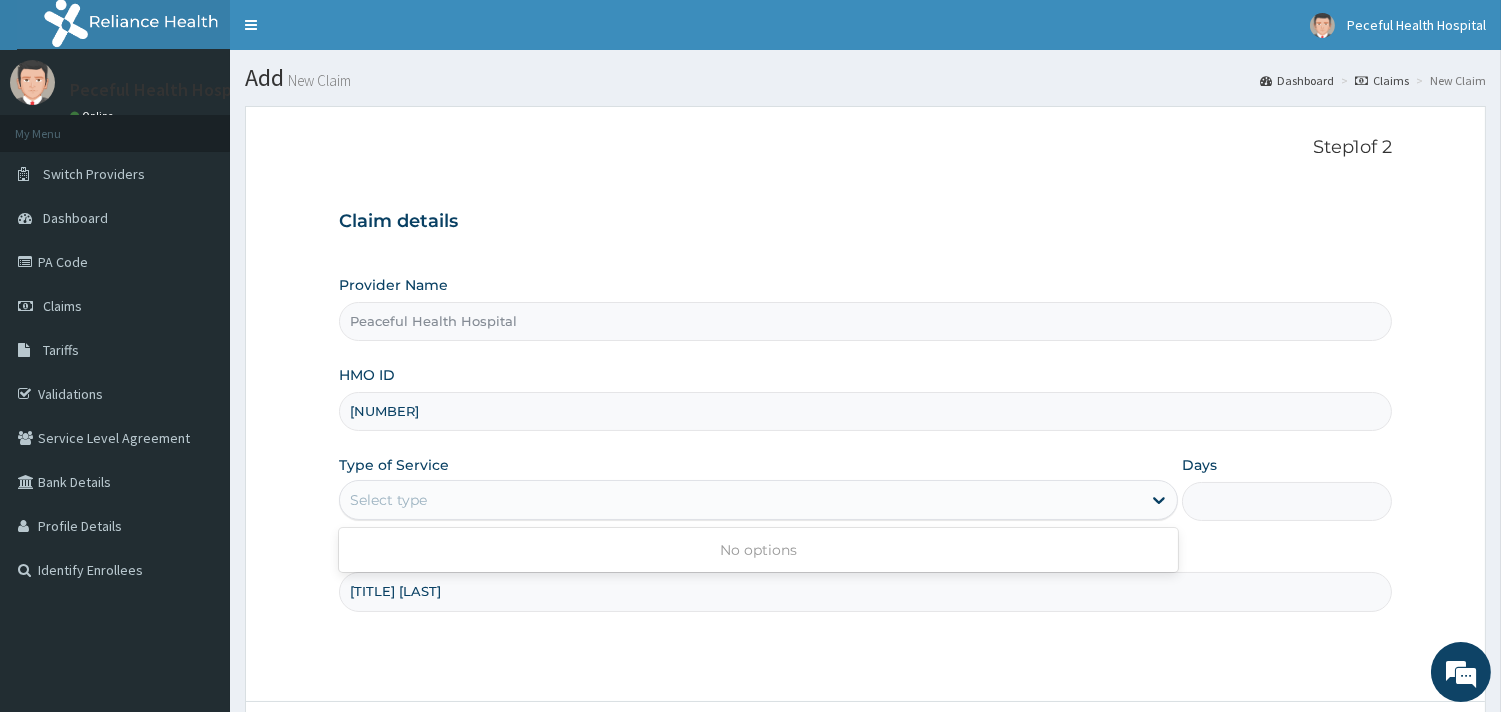 click on "Select type" at bounding box center [740, 500] 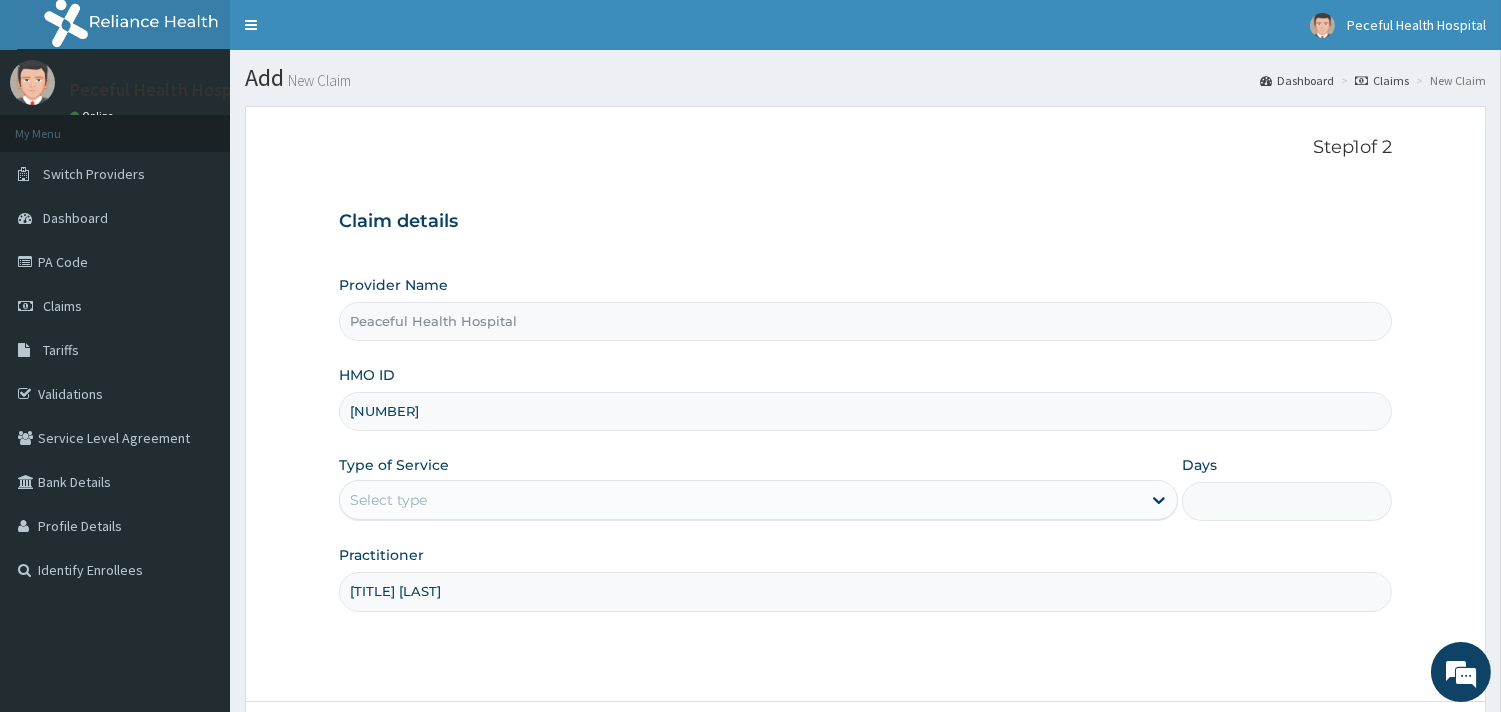 click on "Select type" at bounding box center [740, 500] 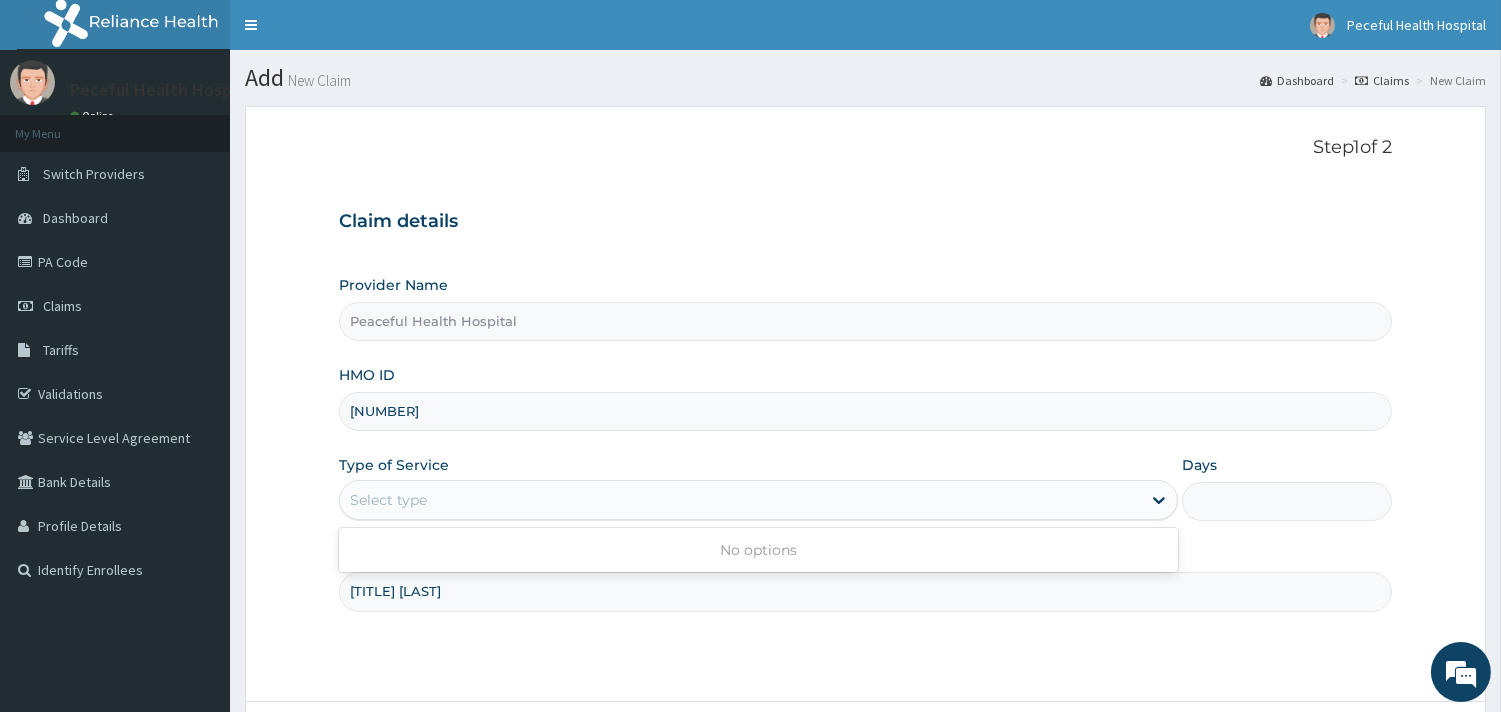 click on "Select type" at bounding box center [740, 500] 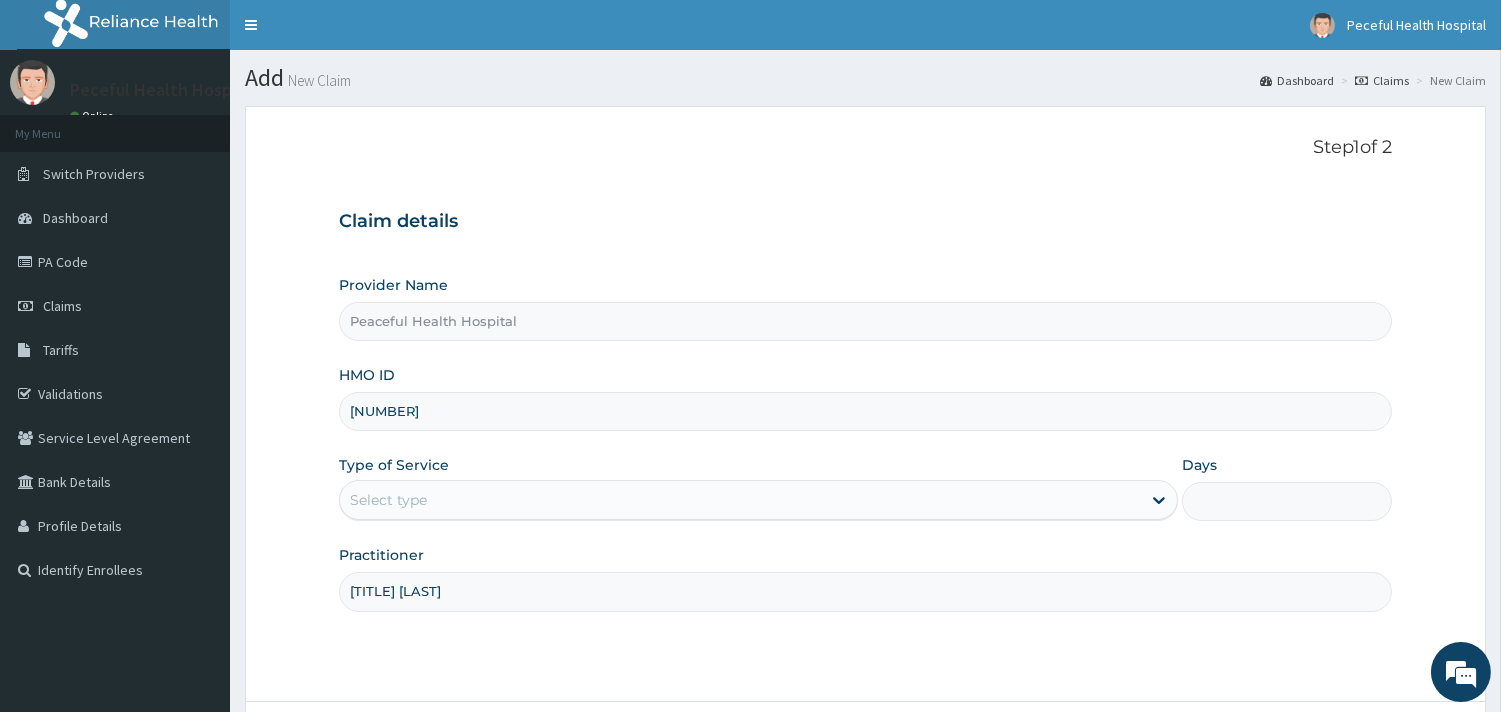 click on "Select type" at bounding box center (740, 500) 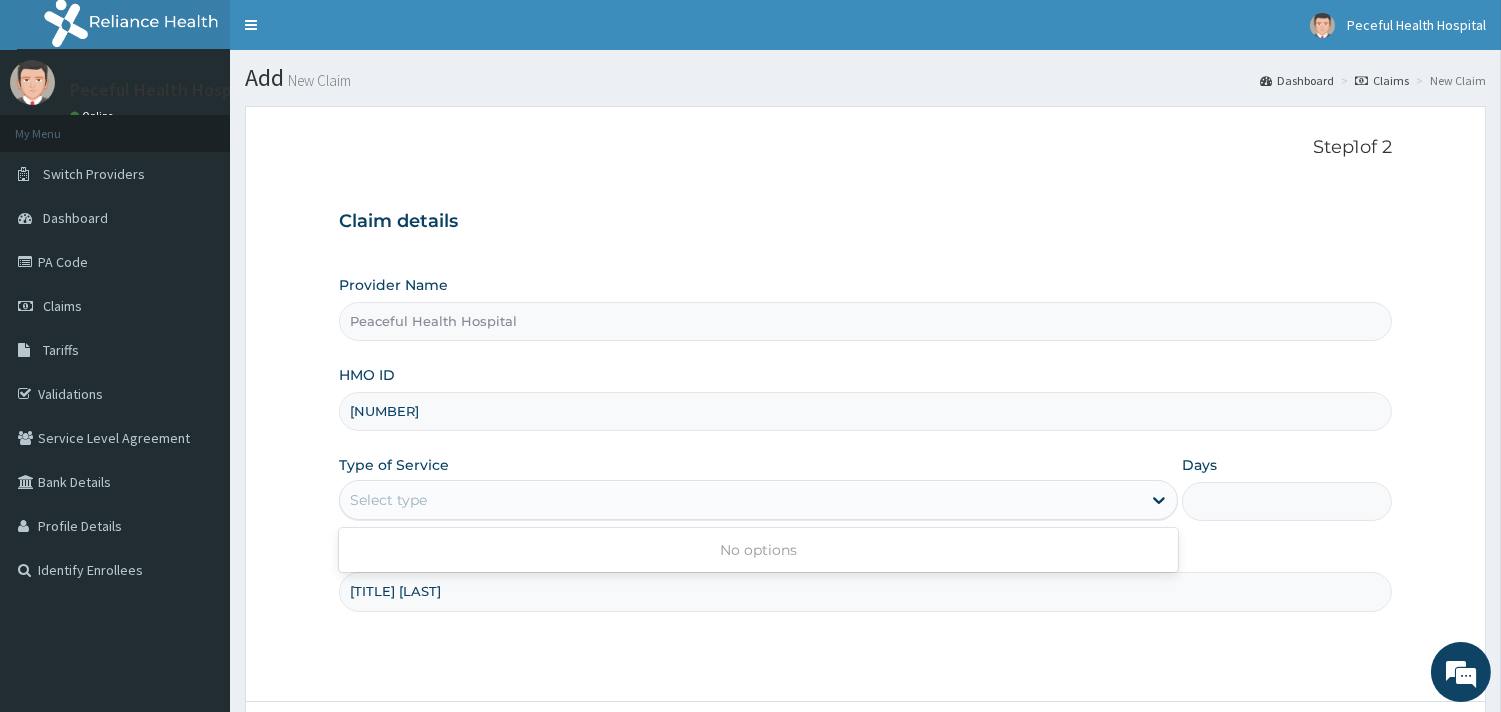 click on "Select type" at bounding box center [740, 500] 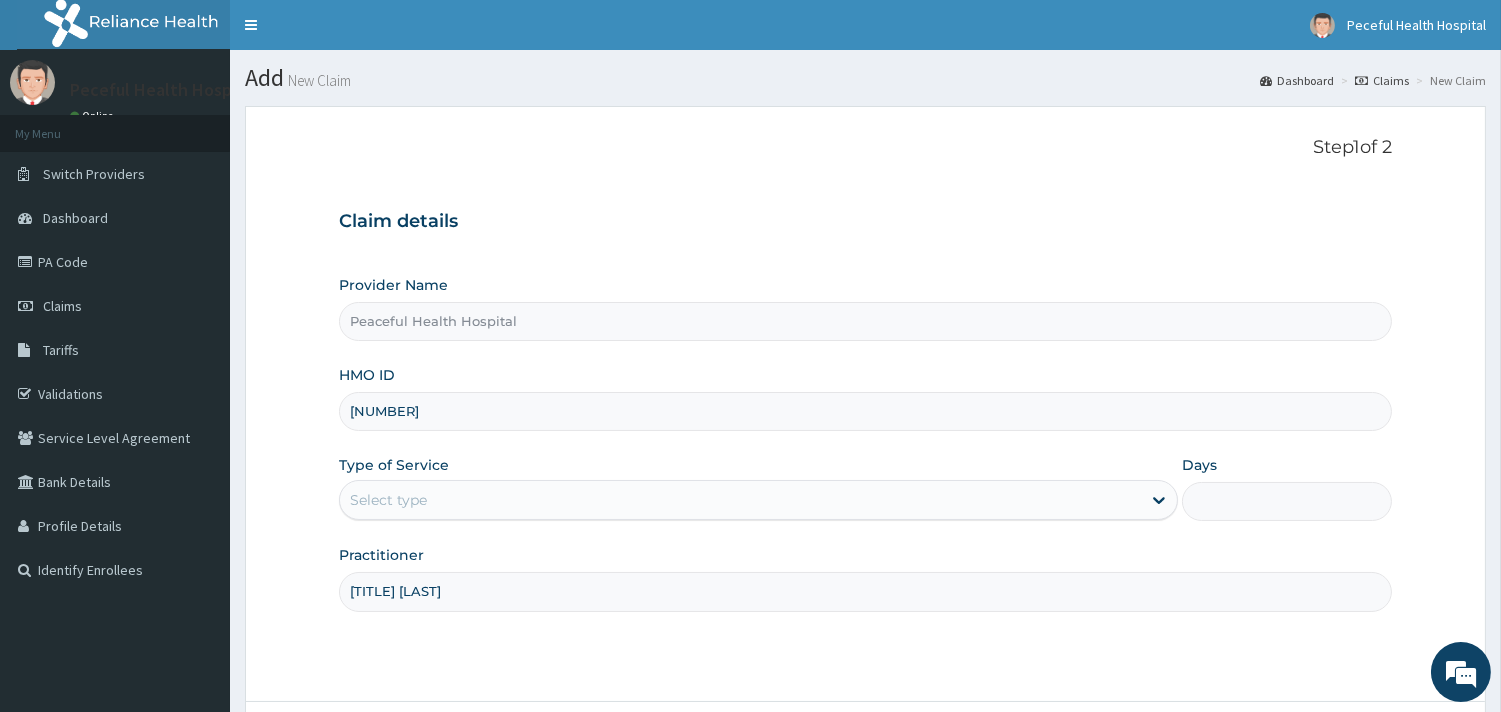 click on "Select type" at bounding box center (740, 500) 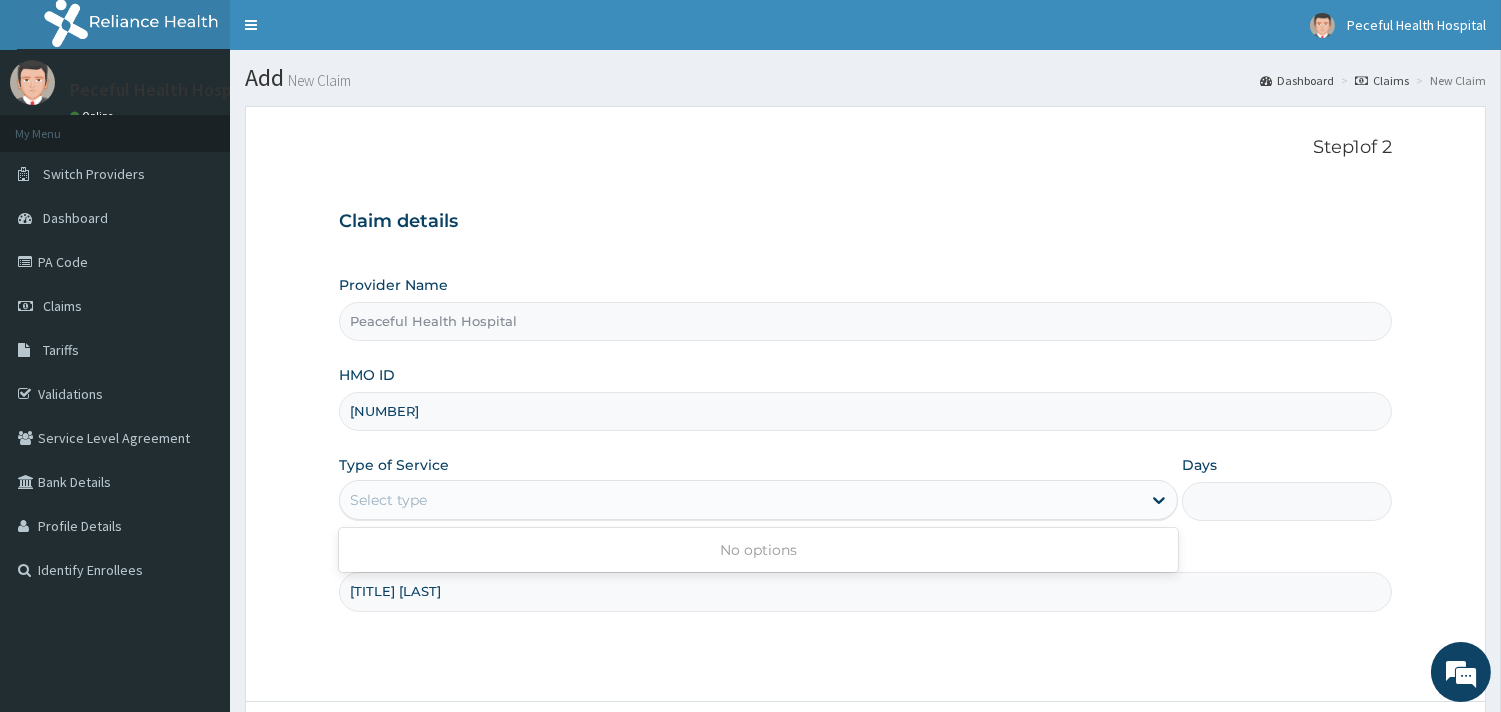 click on "Select type" at bounding box center (740, 500) 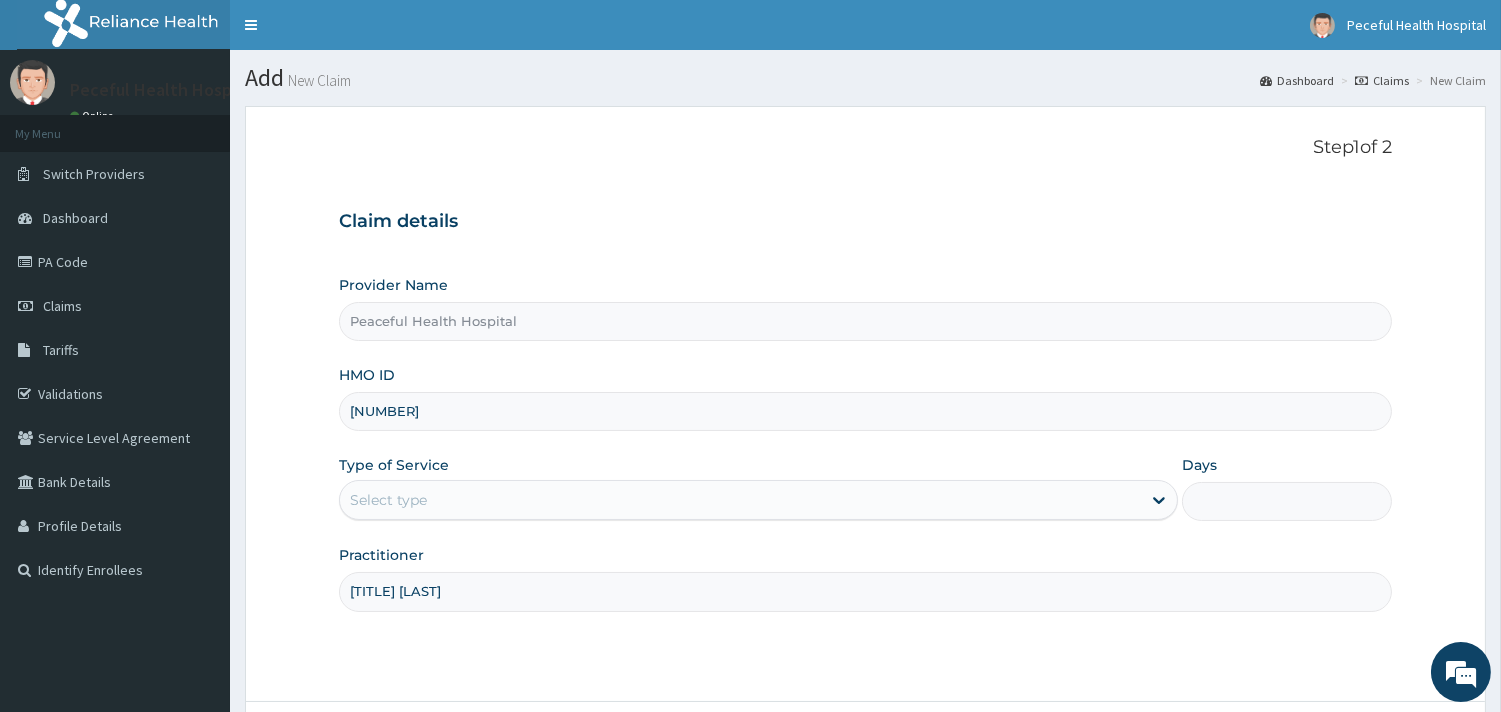 click on "Select type" at bounding box center (740, 500) 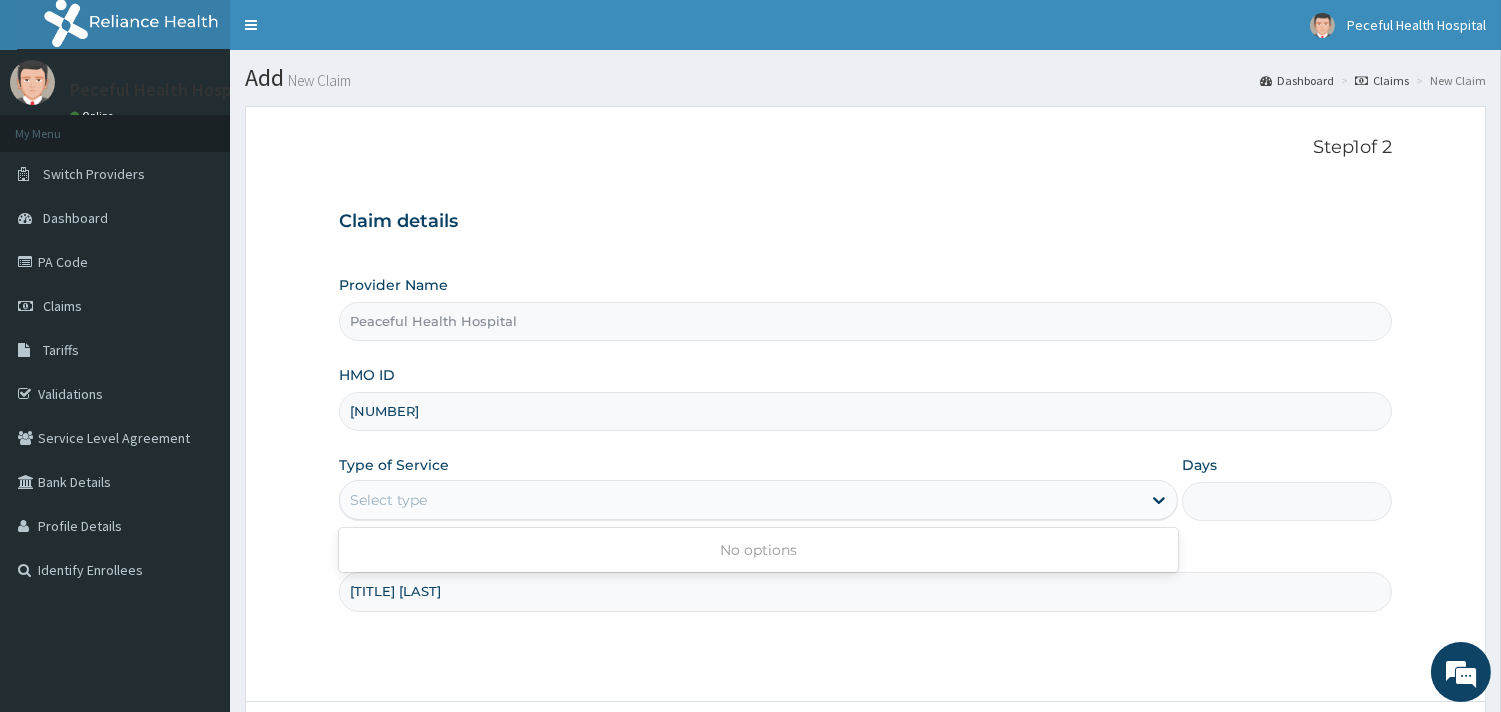 click on "Select type" at bounding box center (740, 500) 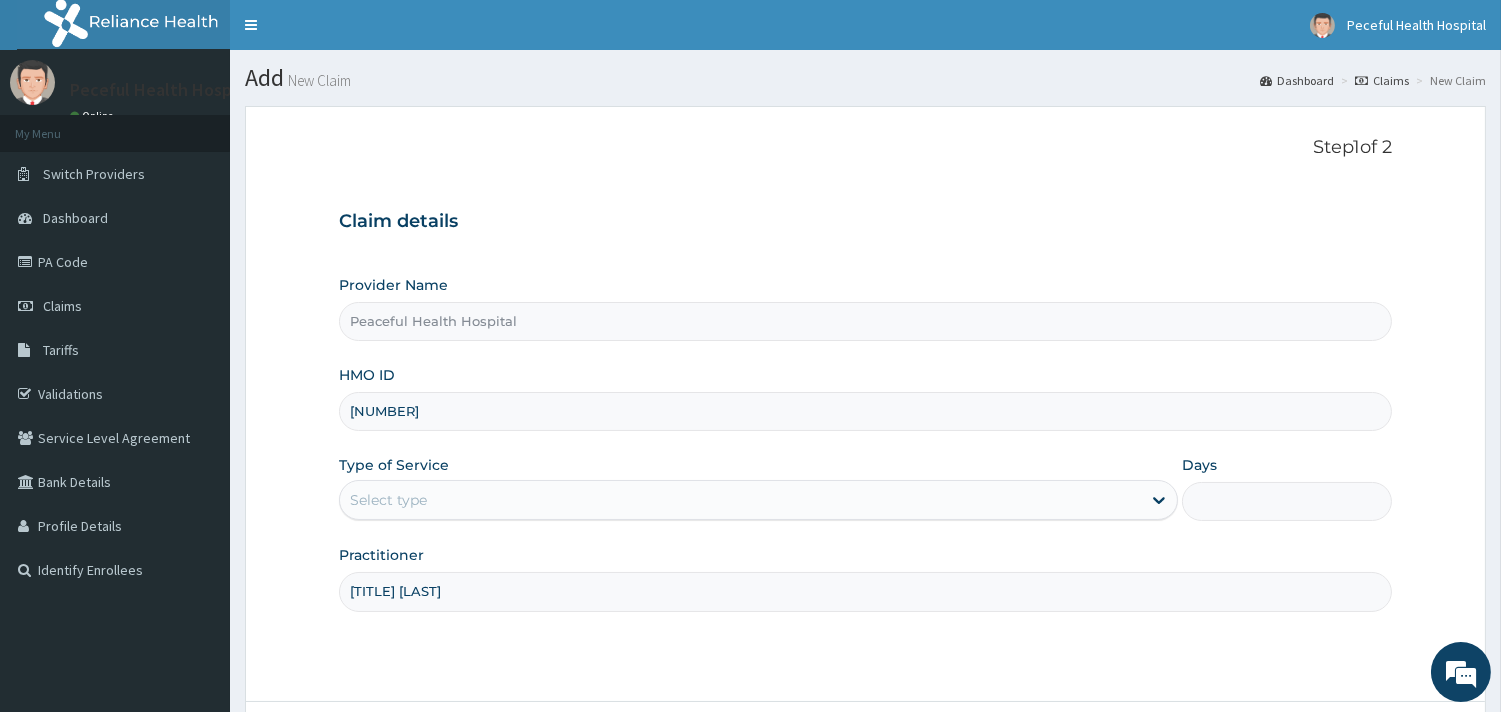 click on "Select type" at bounding box center (740, 500) 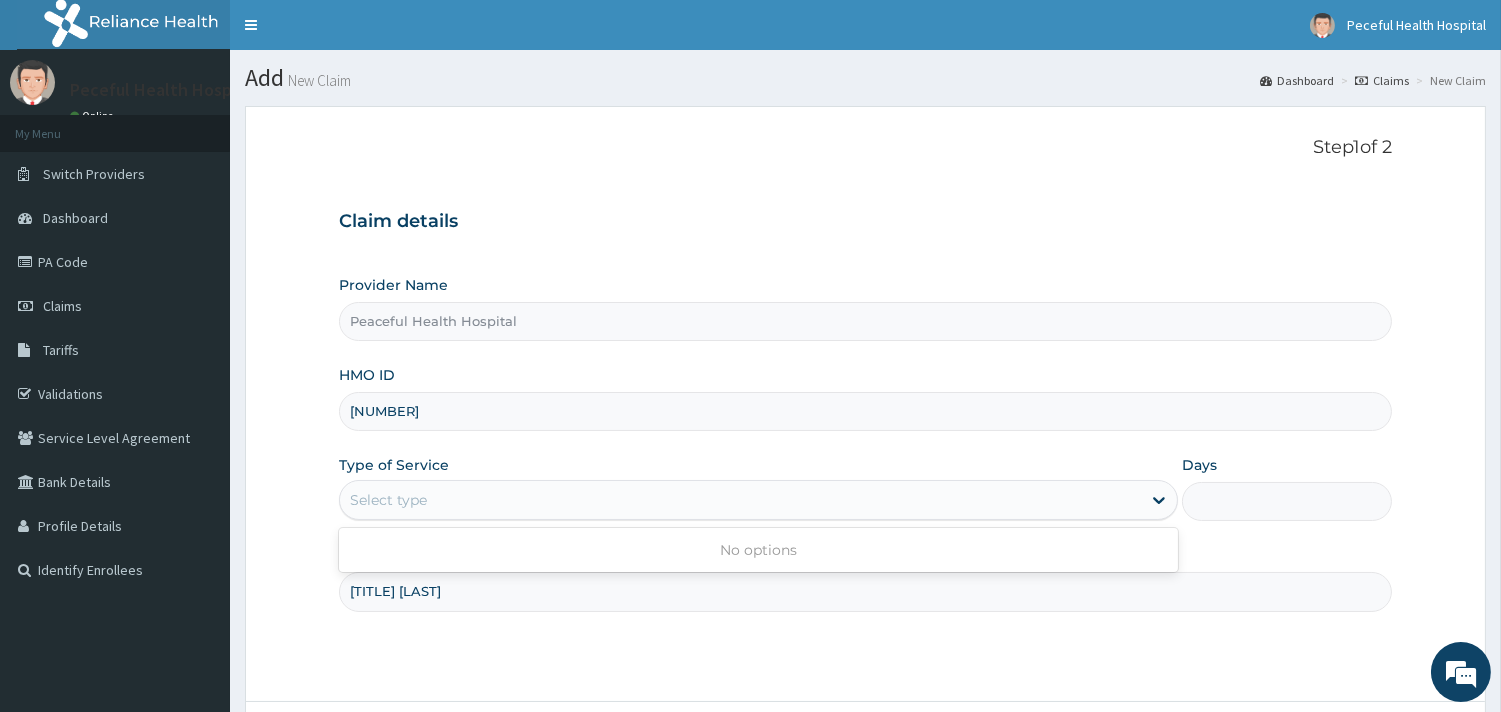 click on "Select type" at bounding box center [740, 500] 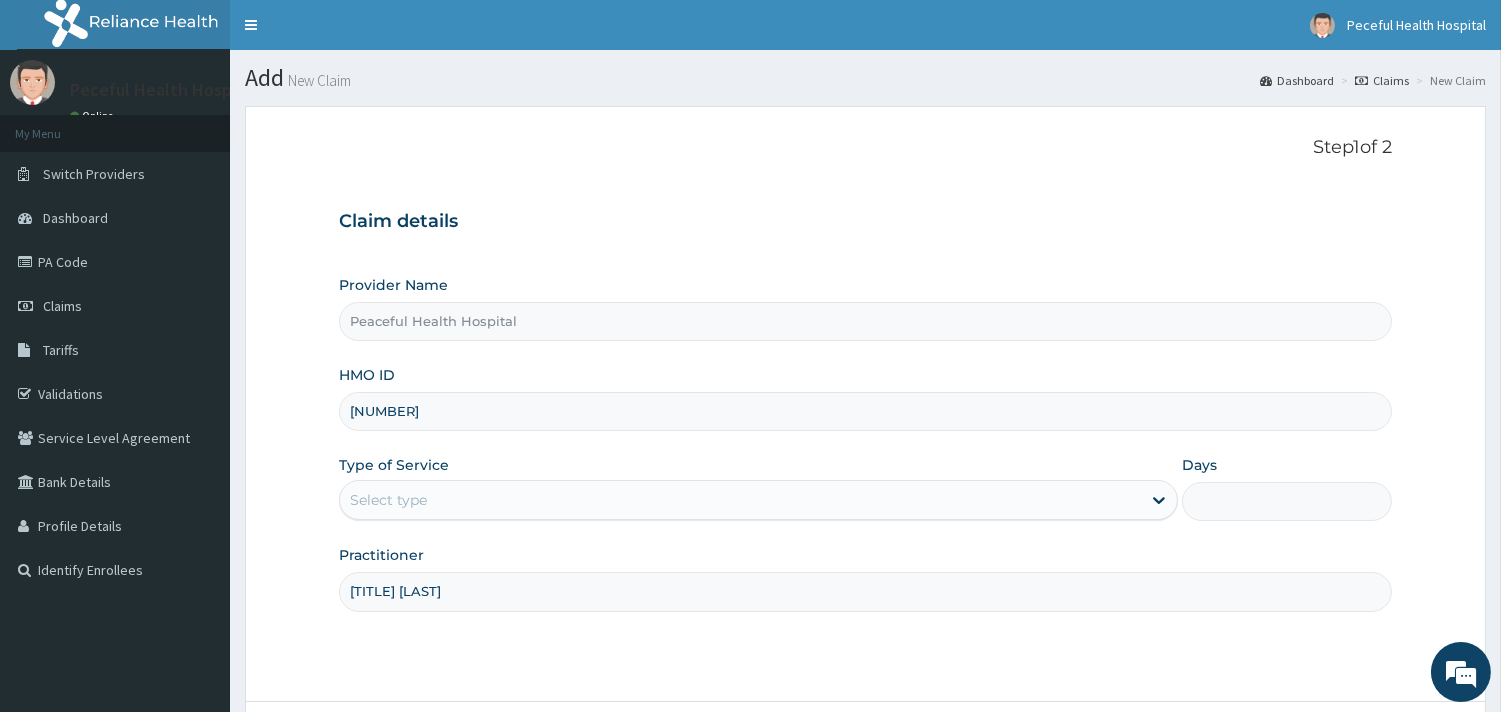 click on "Select type" at bounding box center [740, 500] 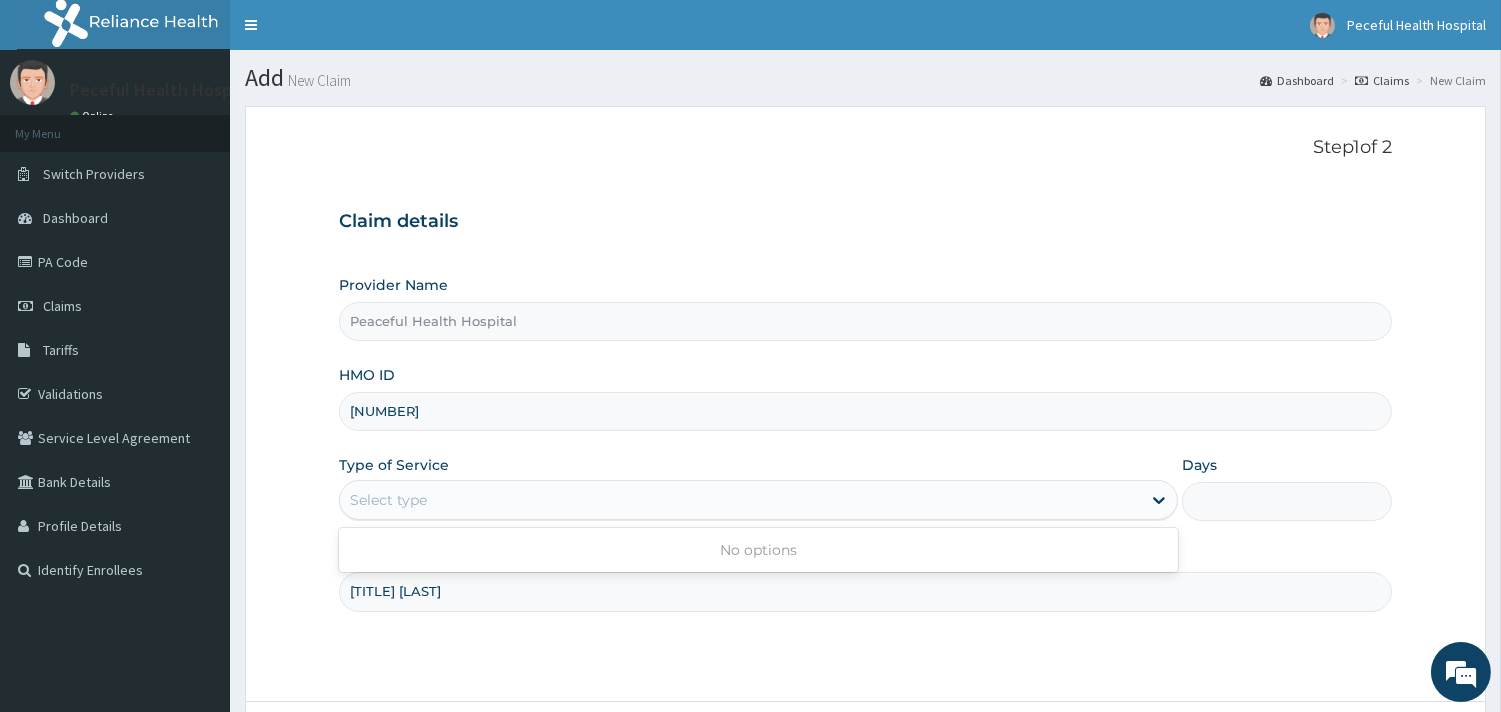 click on "Select type" at bounding box center [740, 500] 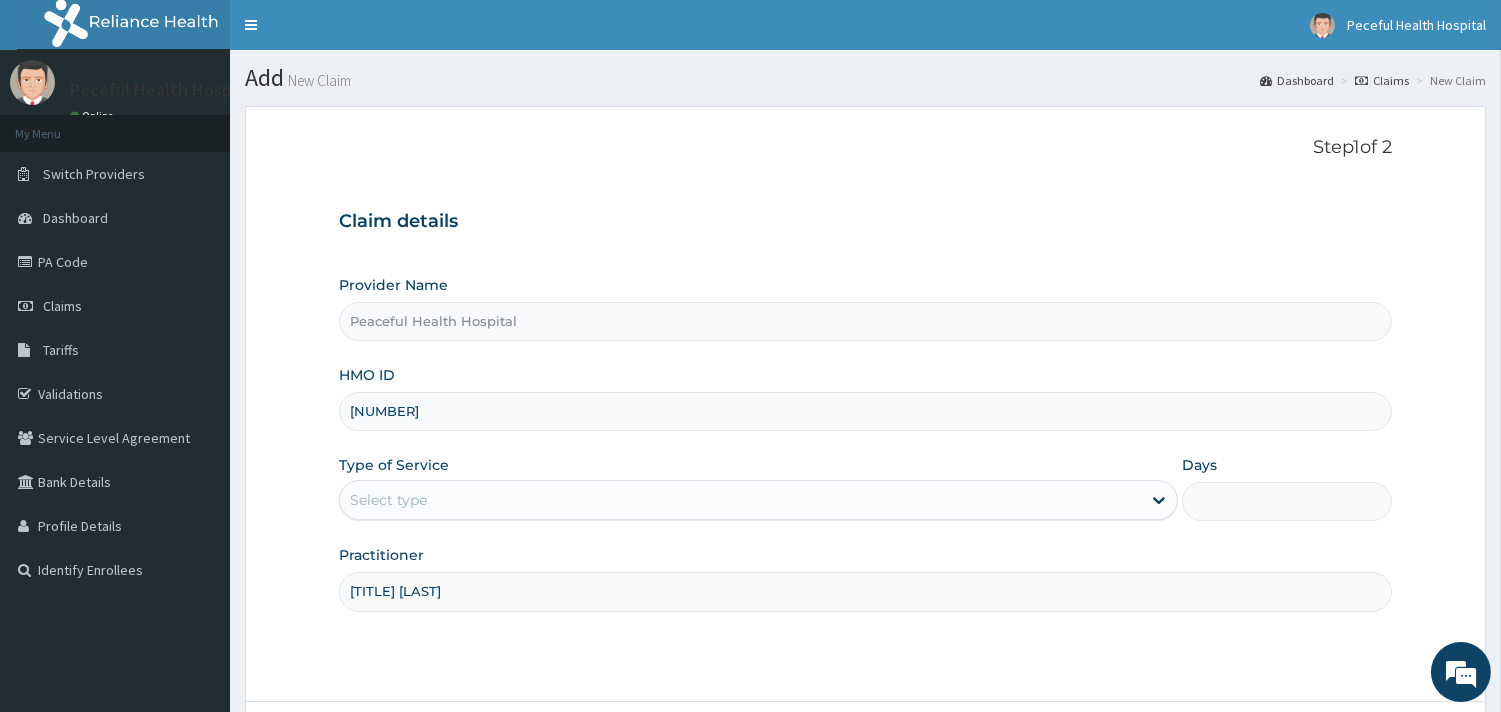 click on "Select type" at bounding box center (740, 500) 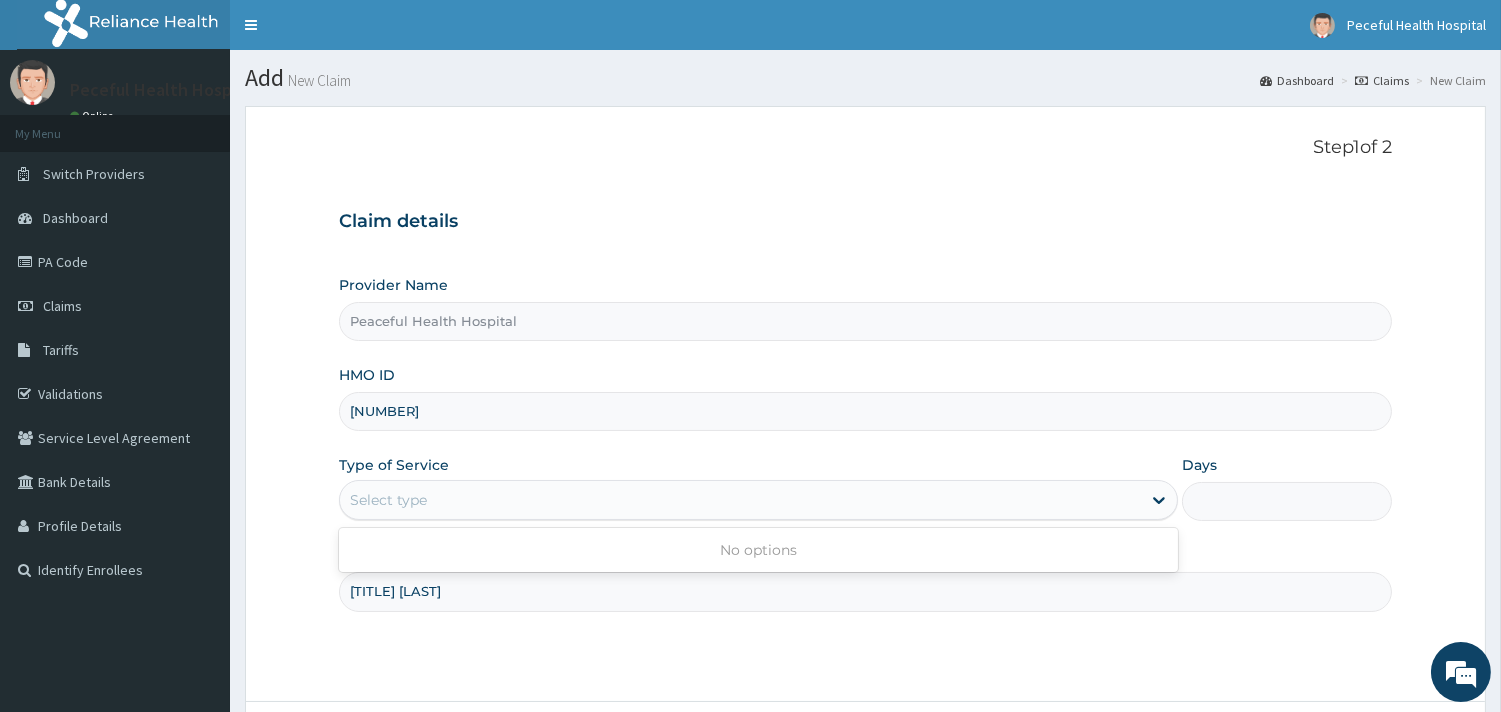 click on "Select type" at bounding box center [740, 500] 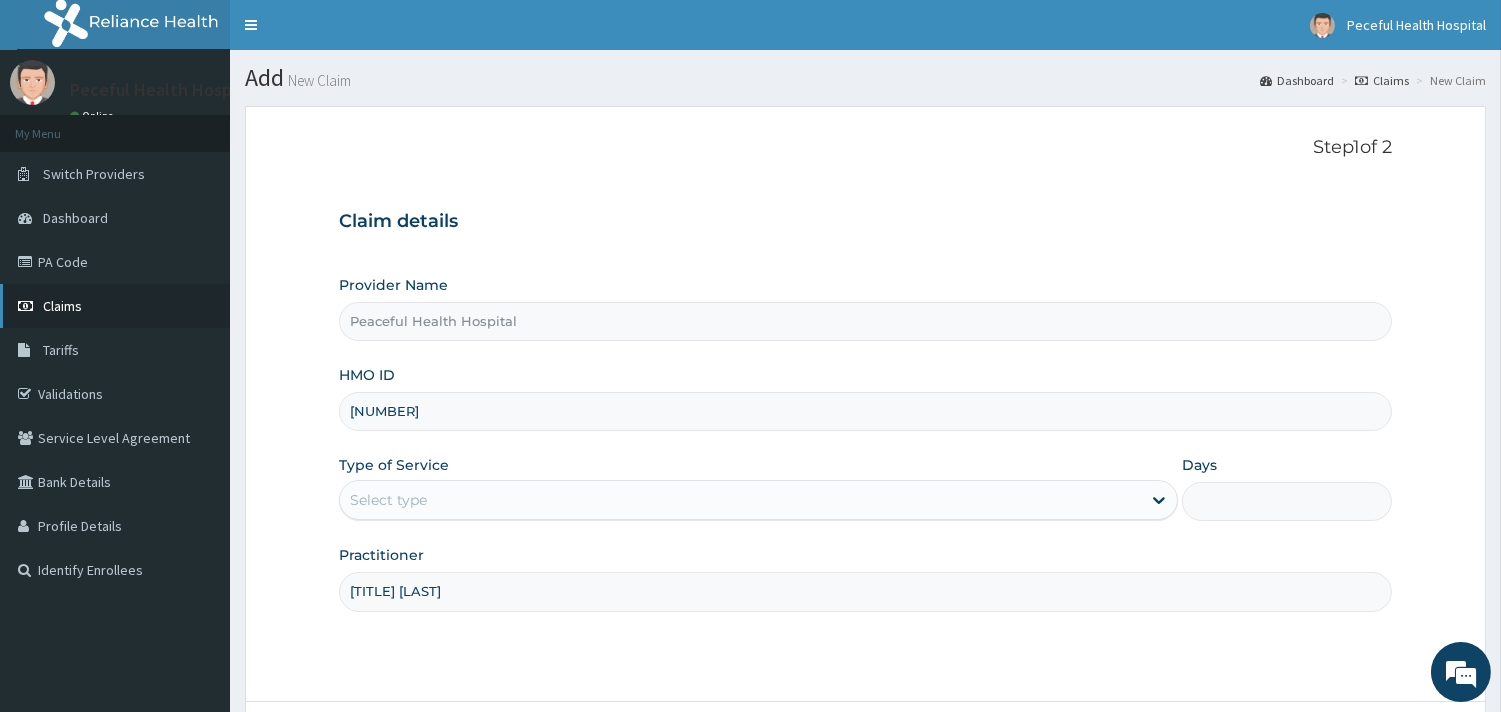 click on "Claims" at bounding box center (115, 306) 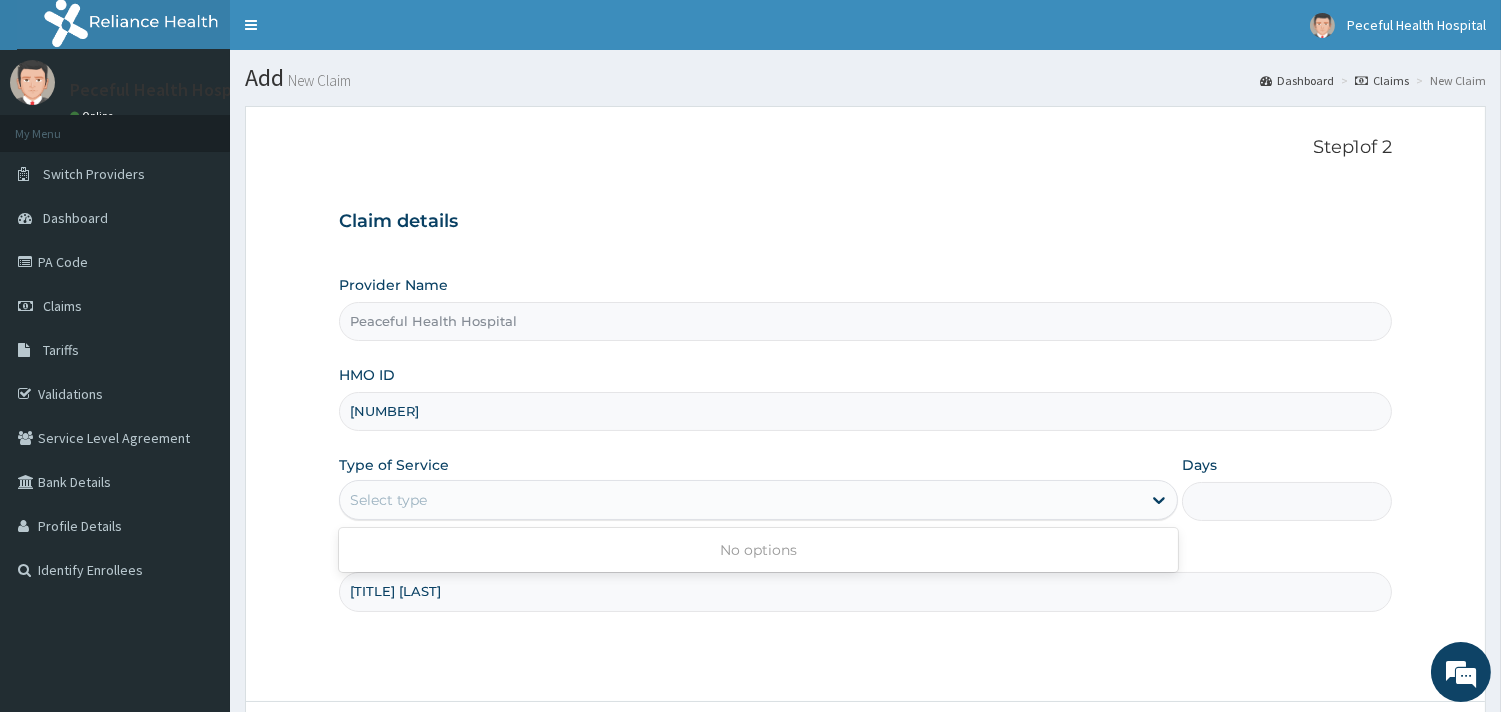 click on "Select type" at bounding box center [740, 500] 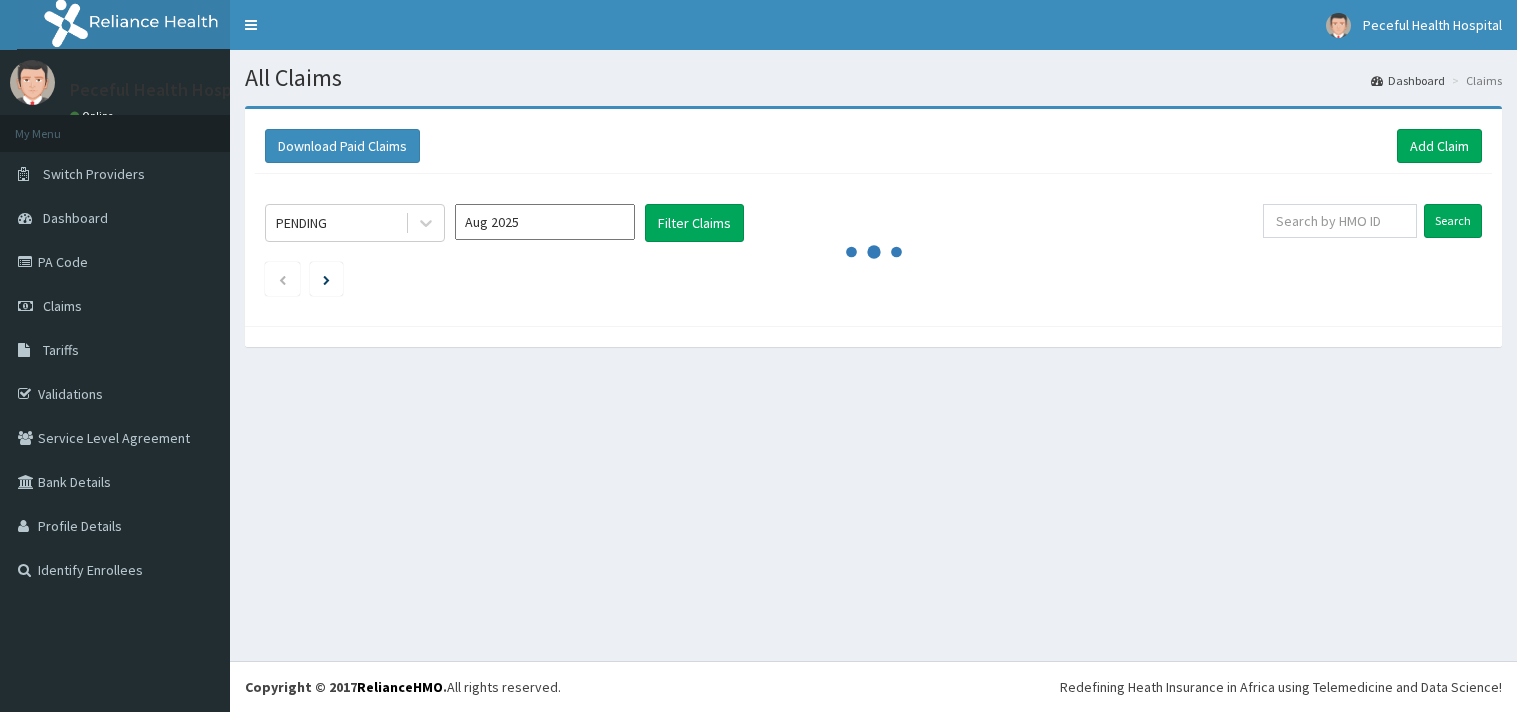 scroll, scrollTop: 0, scrollLeft: 0, axis: both 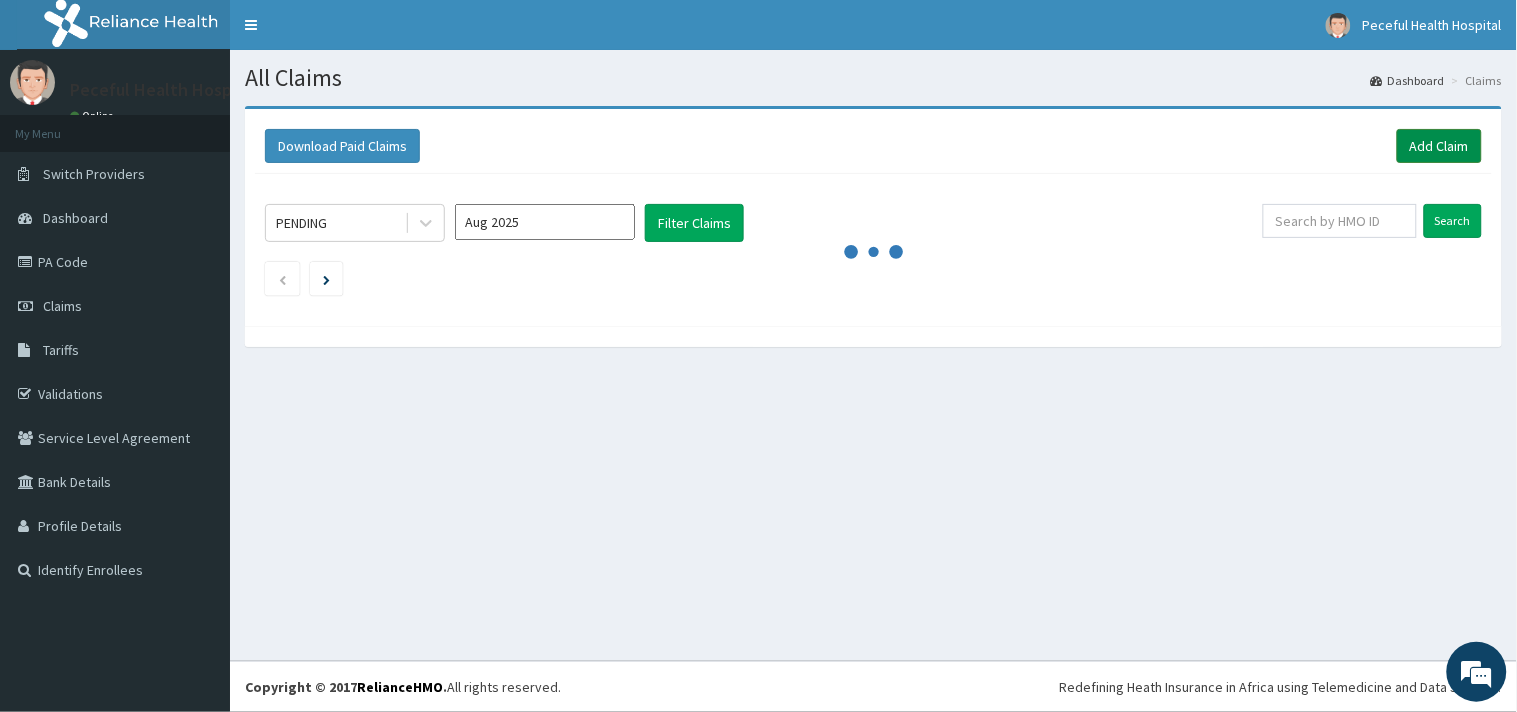 click on "Add Claim" at bounding box center (1439, 146) 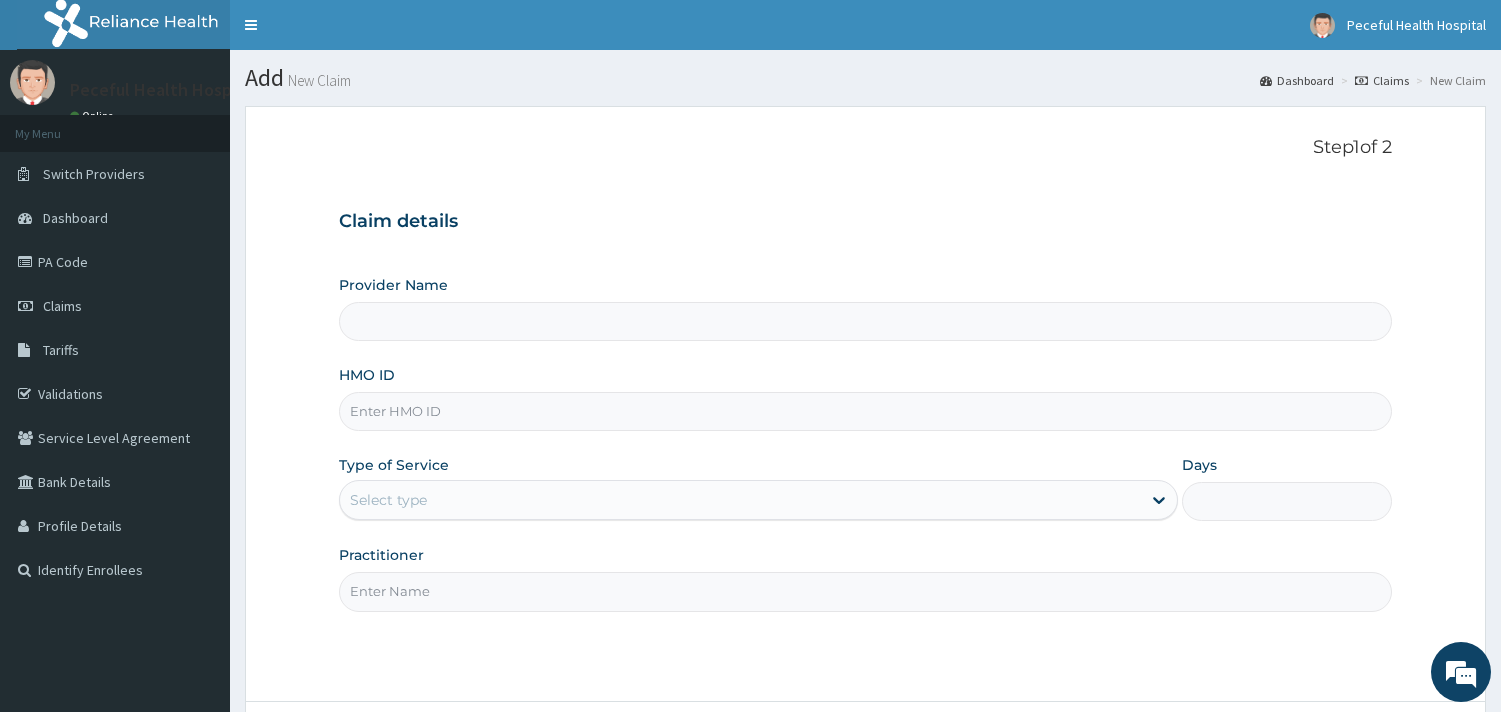 scroll, scrollTop: 0, scrollLeft: 0, axis: both 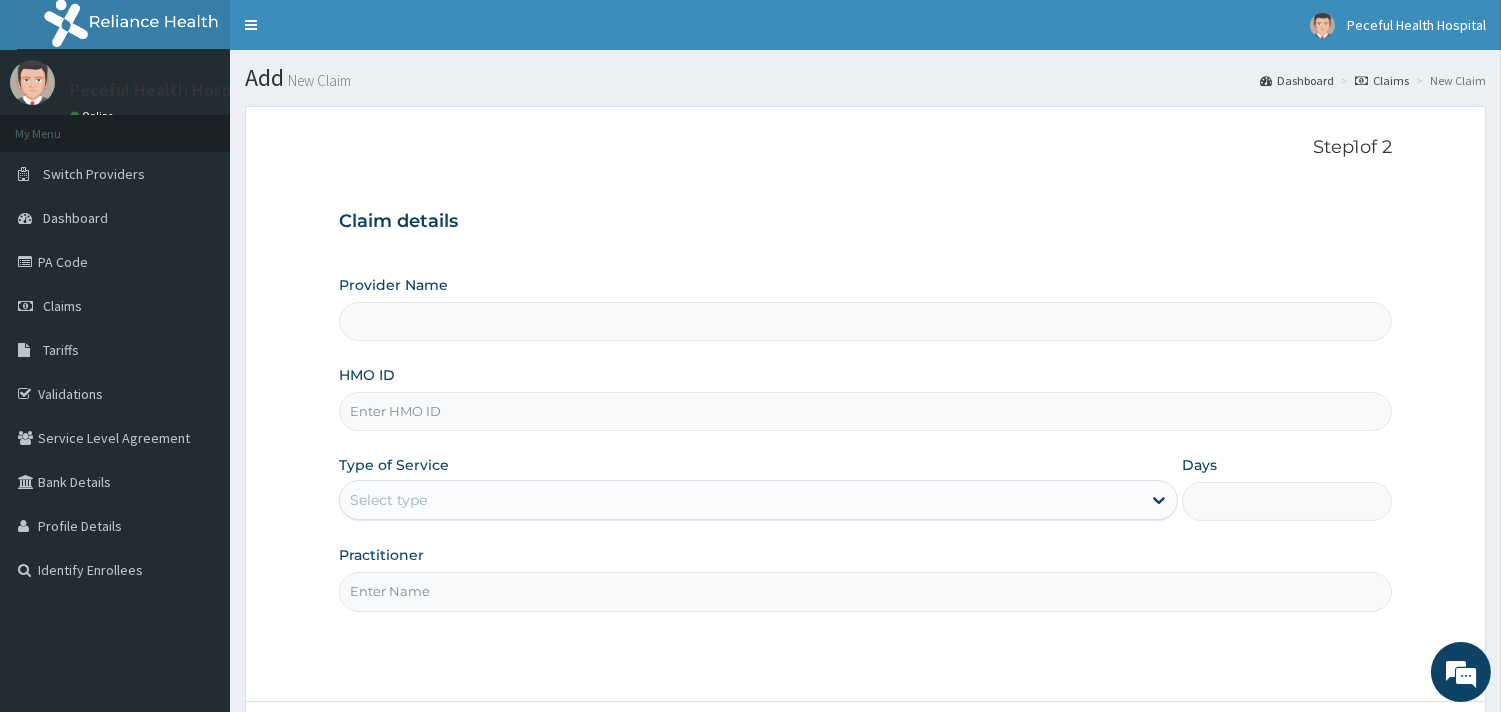type on "Peaceful Health Hospital" 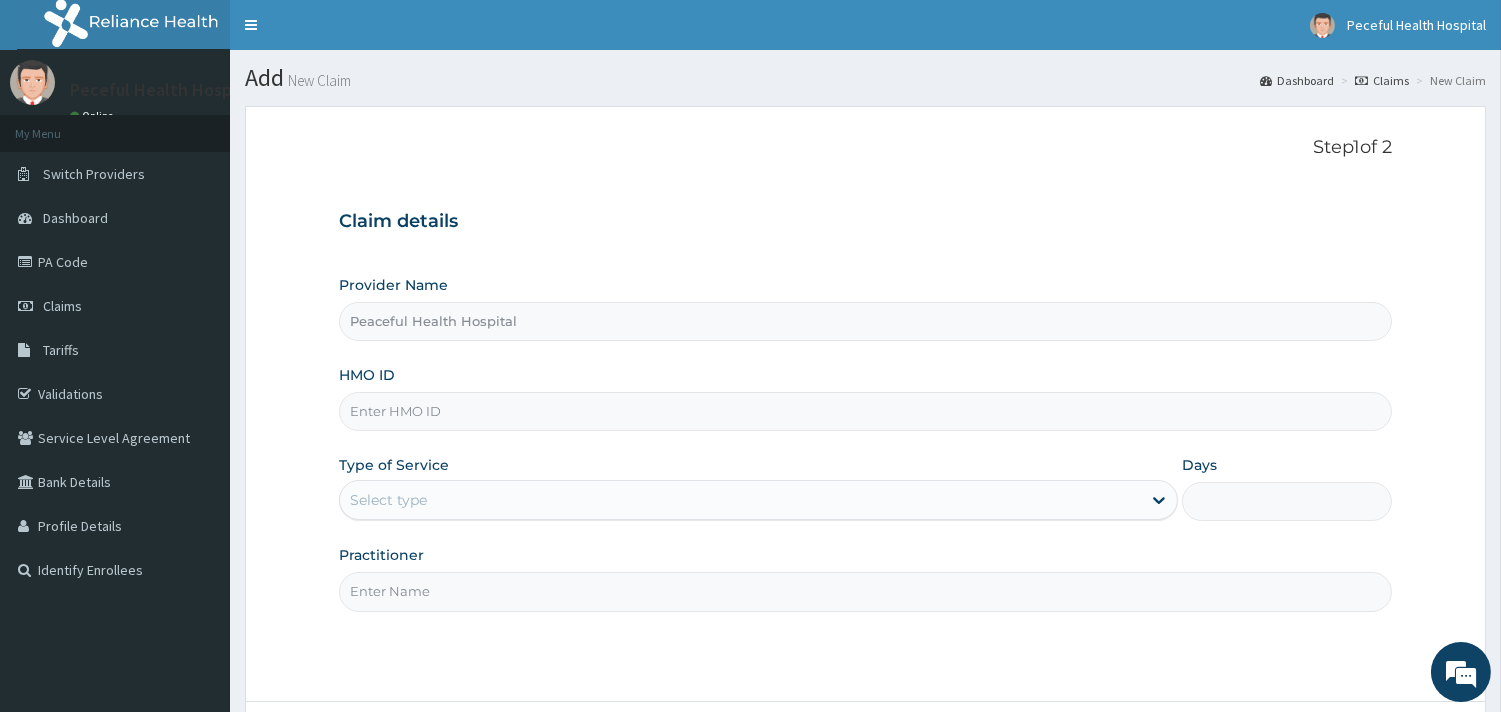 click on "HMO ID" at bounding box center [865, 411] 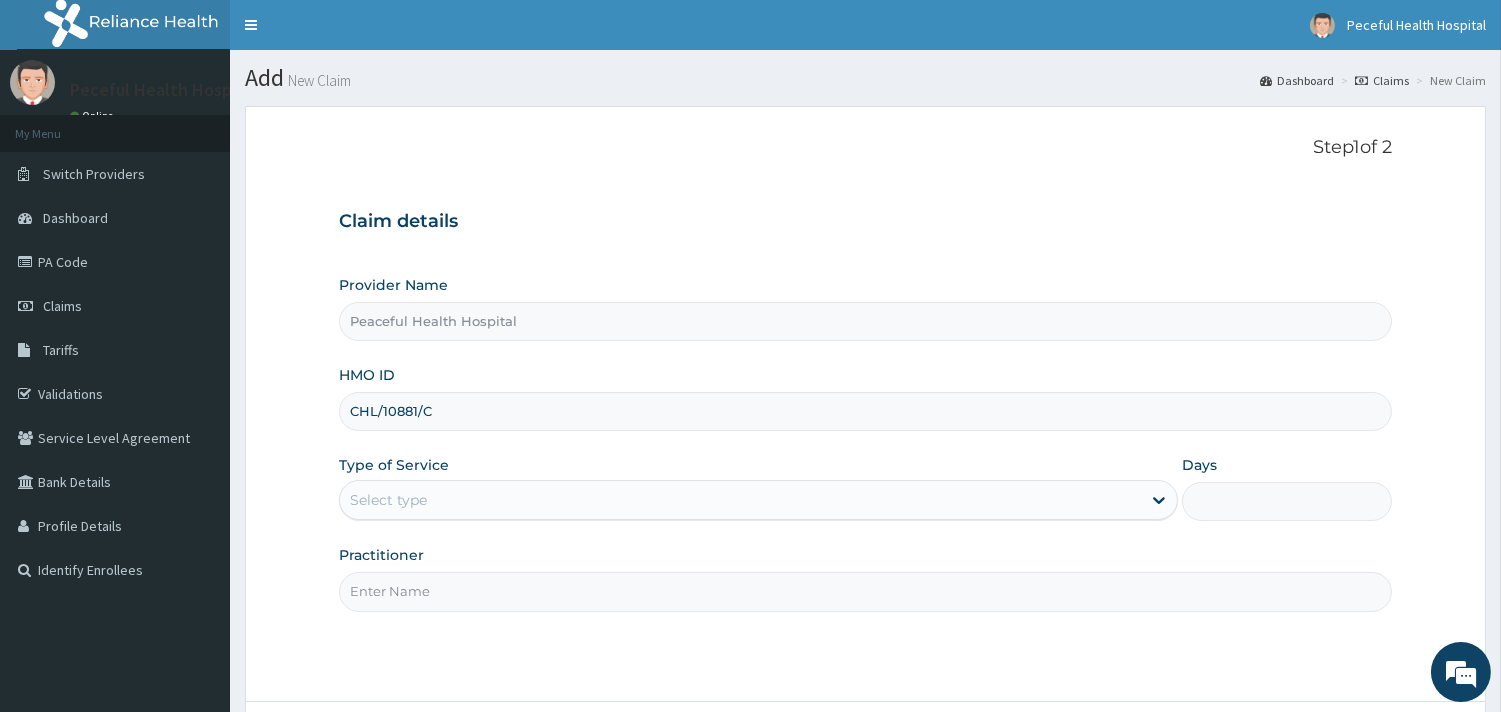 click on "CHL/10881/C" at bounding box center [865, 411] 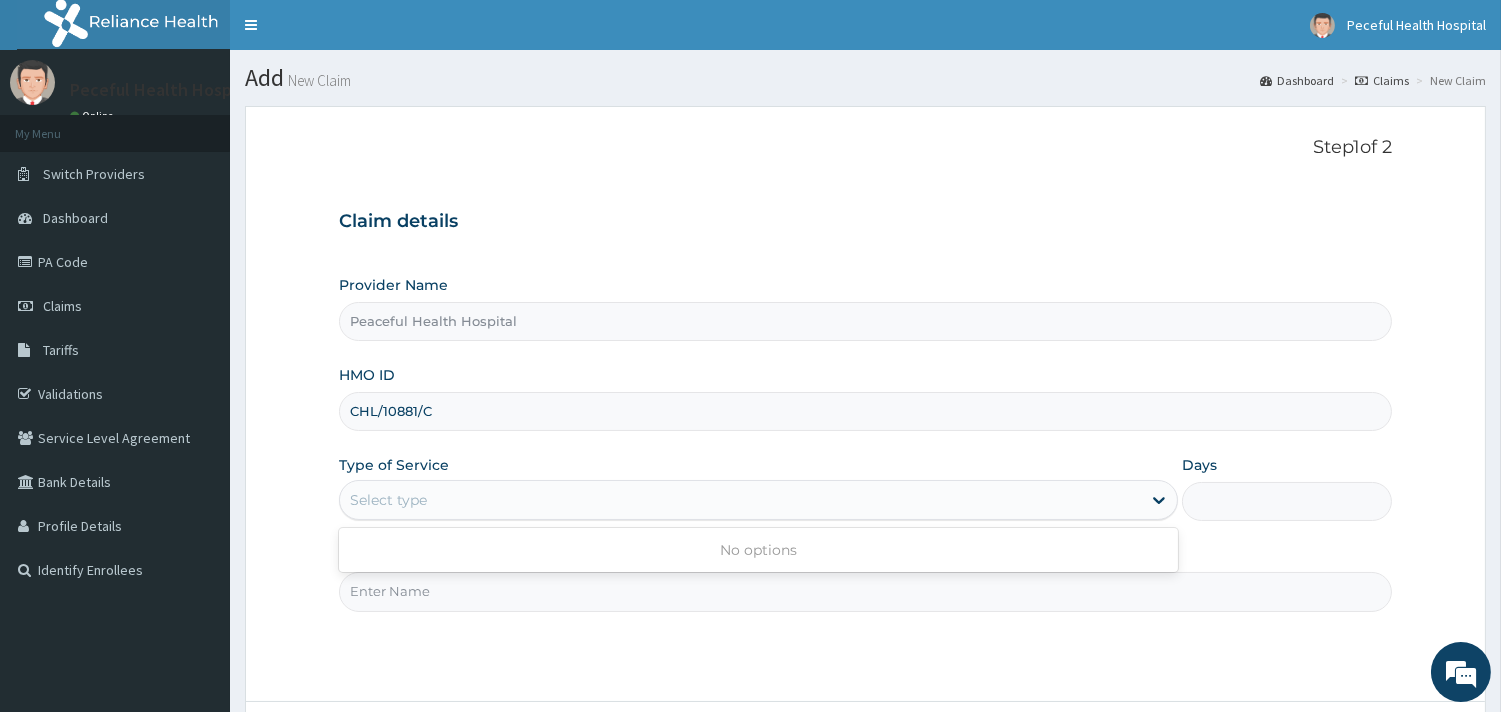 click on "Select type" at bounding box center (740, 500) 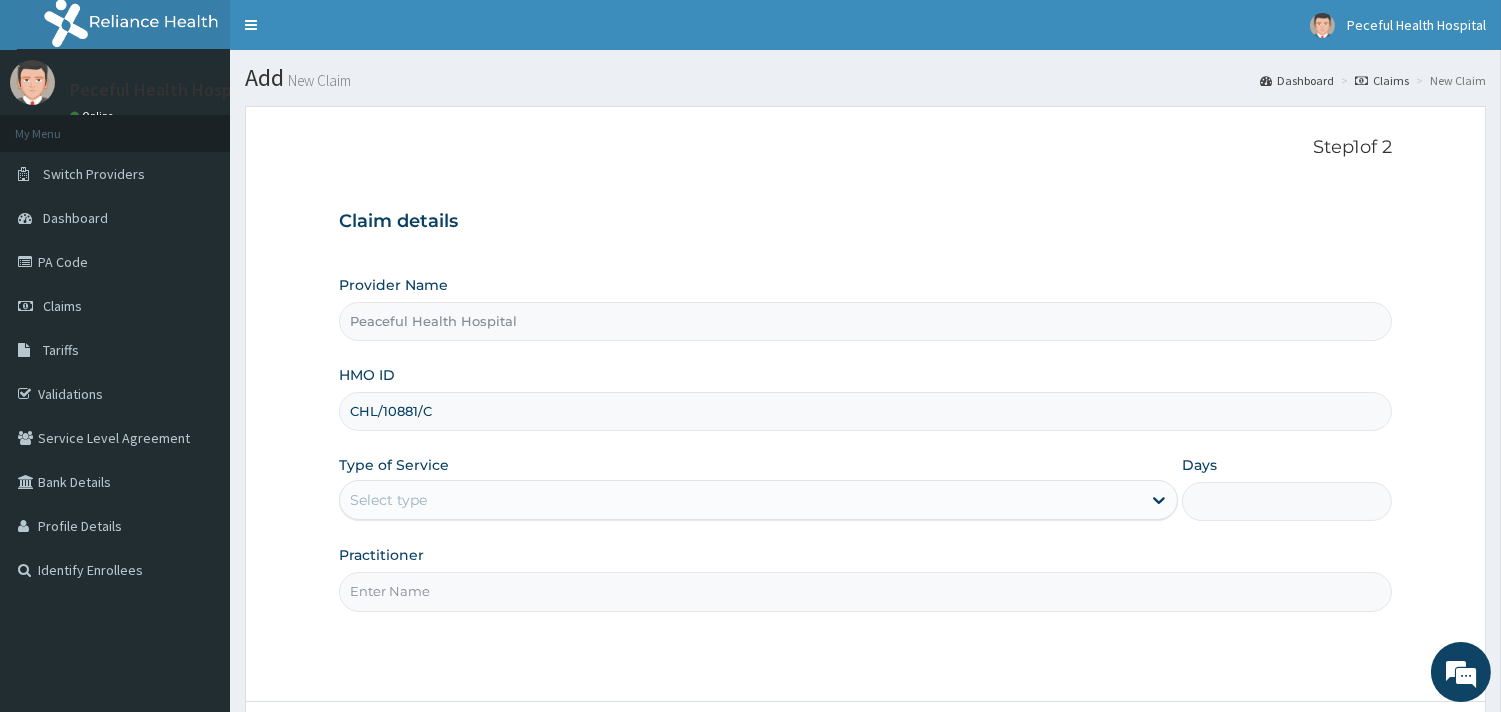 click on "Select type" at bounding box center (740, 500) 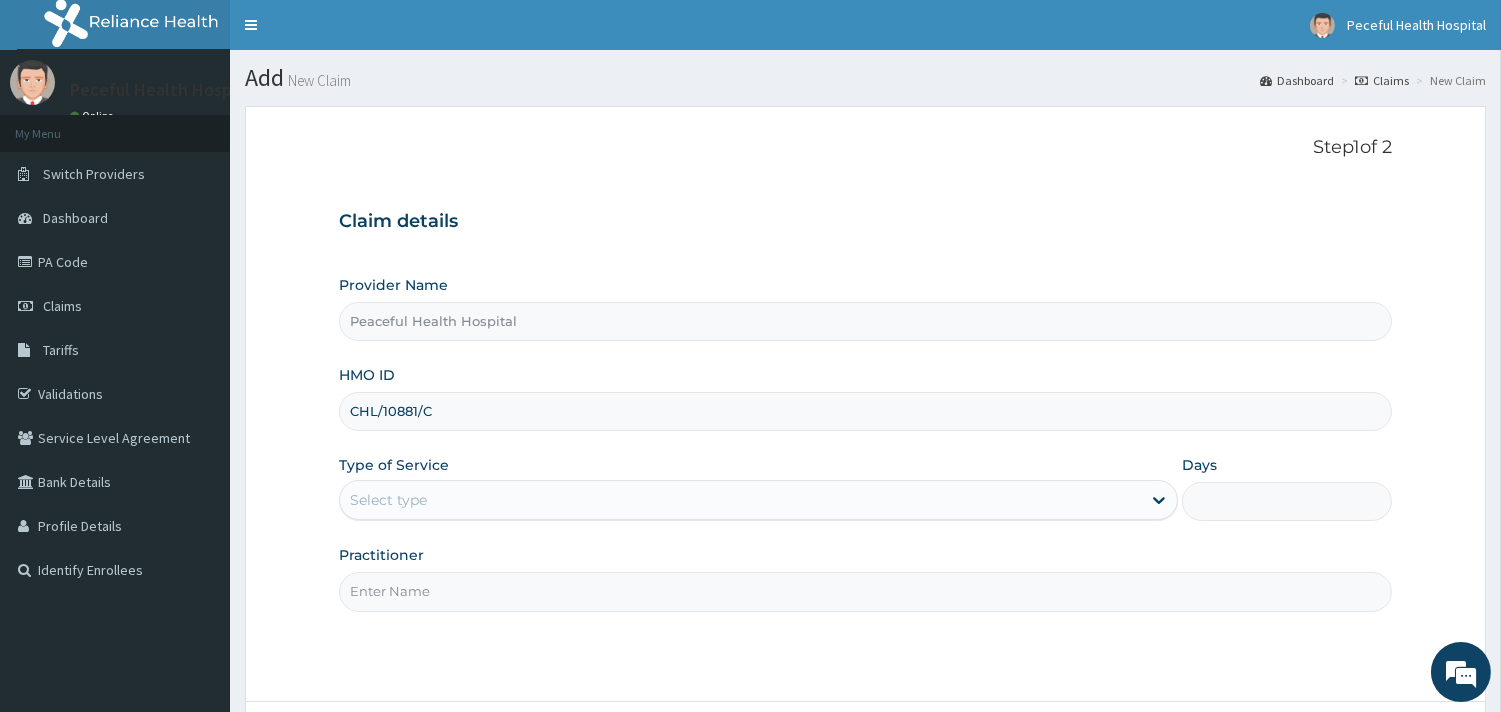 scroll, scrollTop: 0, scrollLeft: 0, axis: both 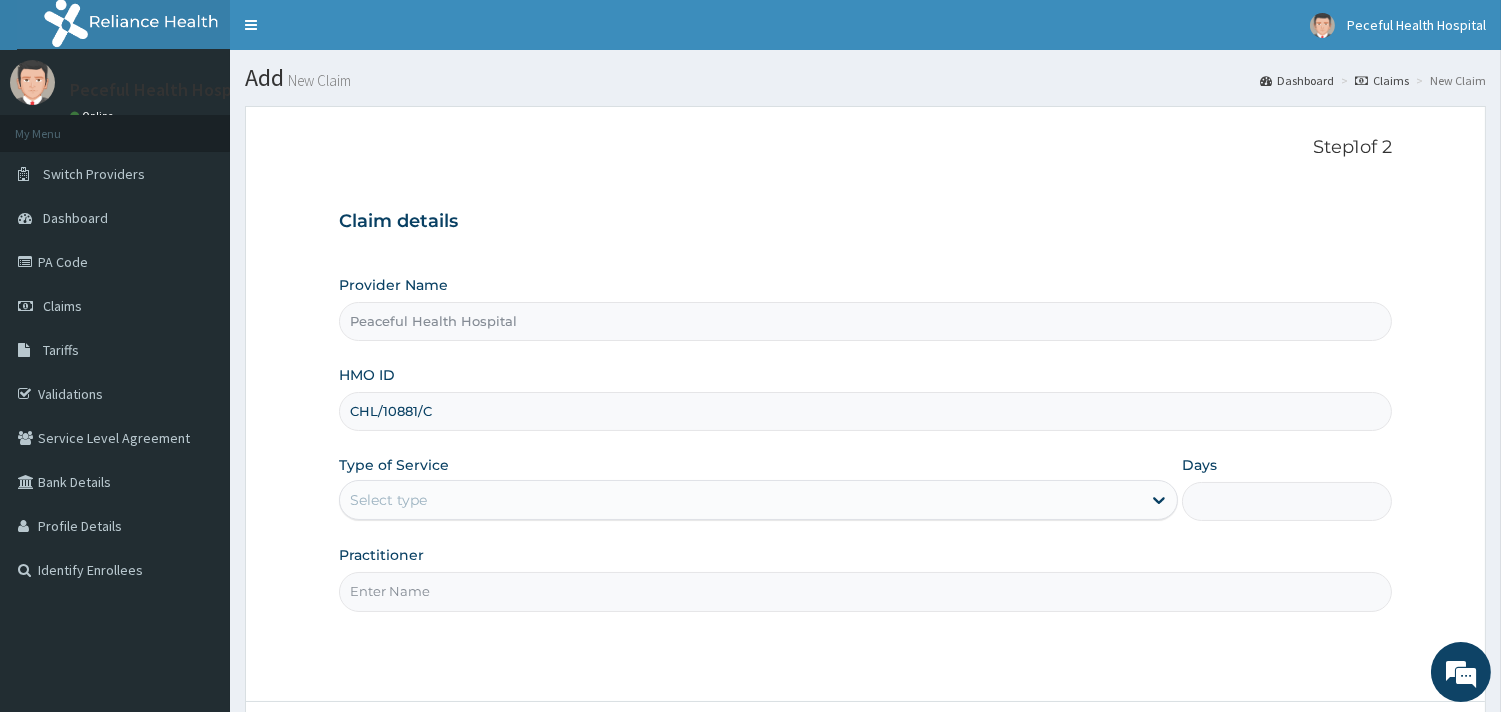 type on "DR [LAST]" 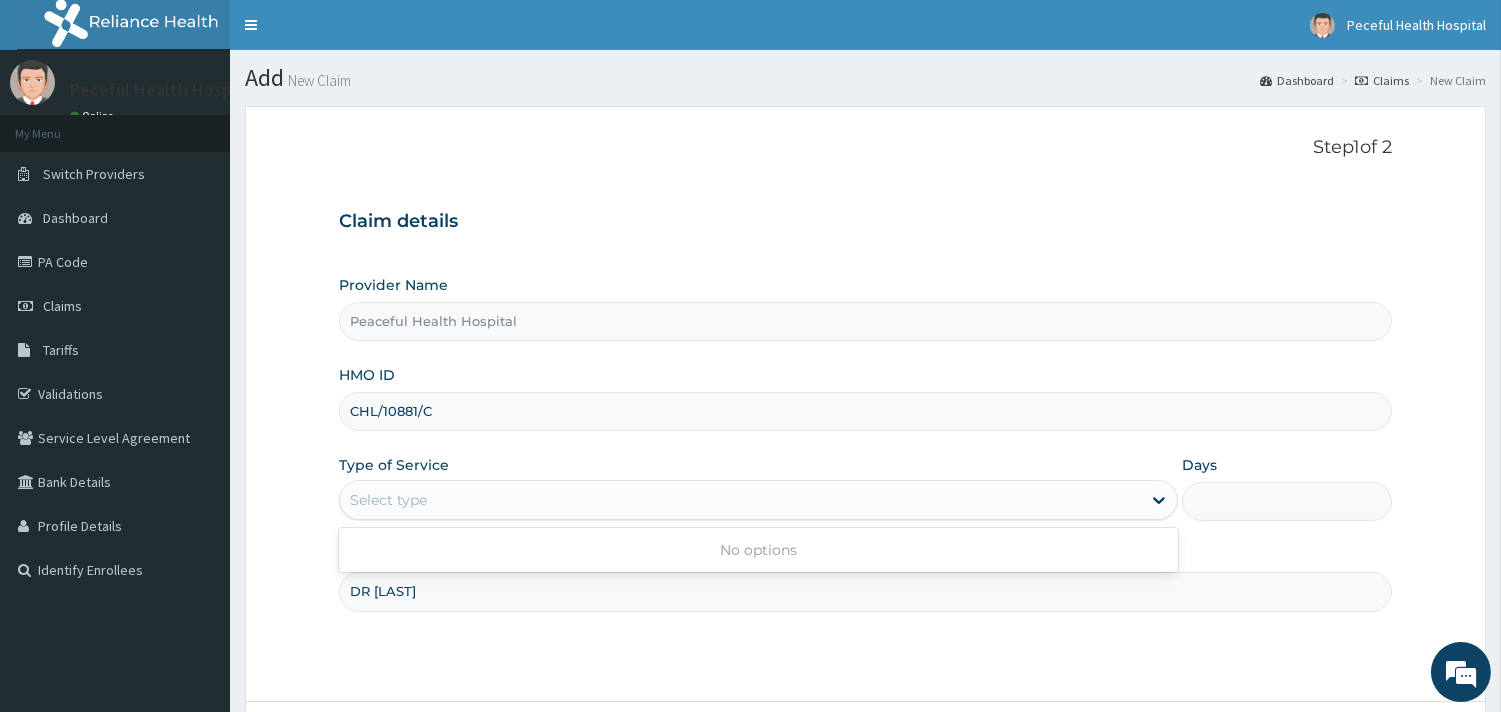 click on "Select type" at bounding box center [740, 500] 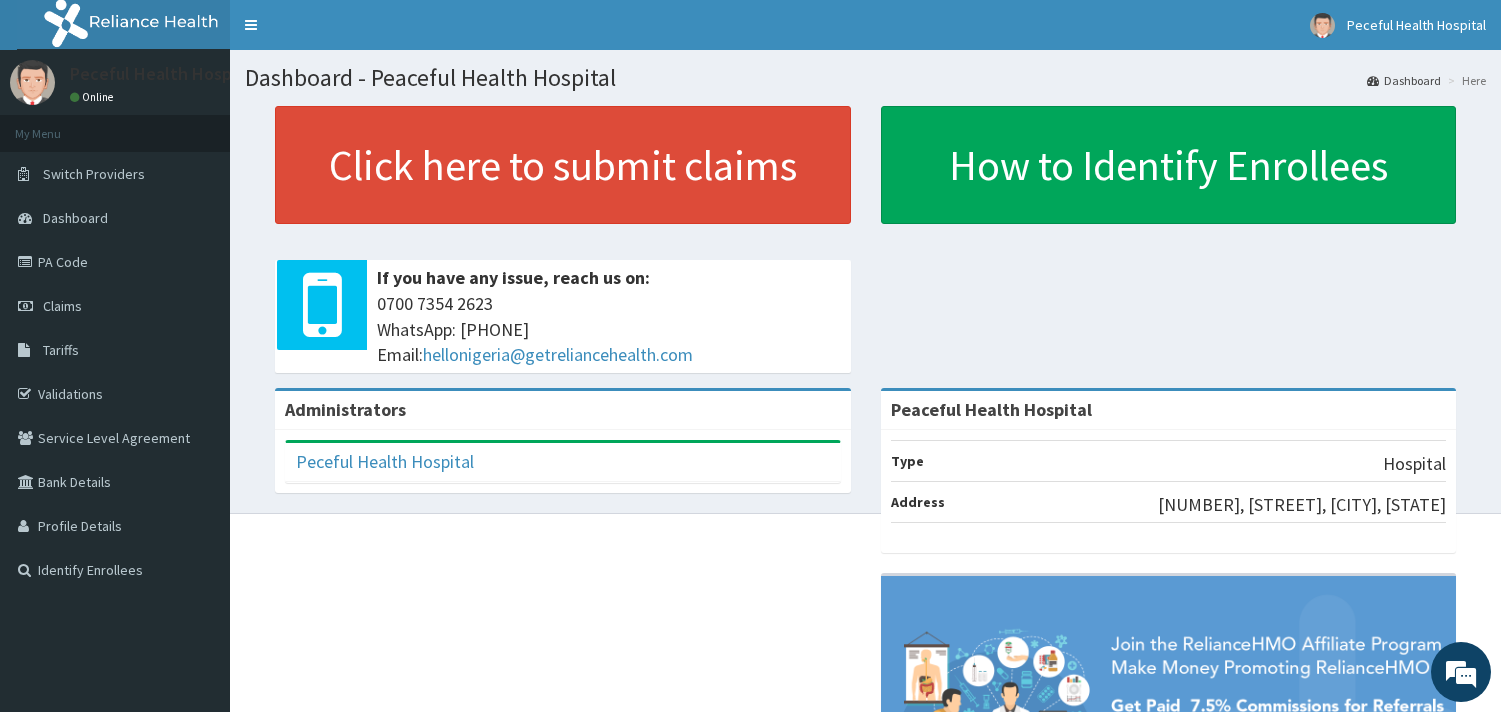 scroll, scrollTop: 0, scrollLeft: 0, axis: both 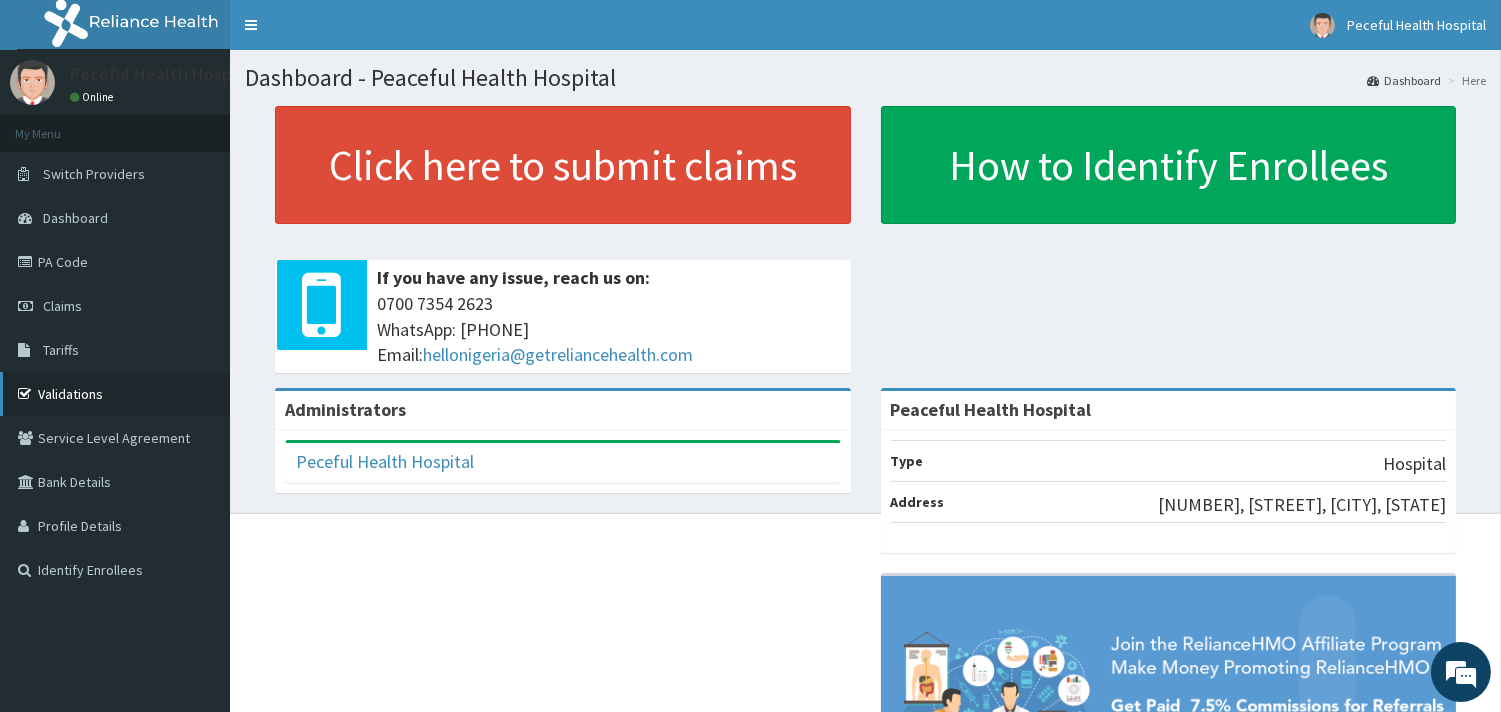 click on "Validations" at bounding box center [115, 394] 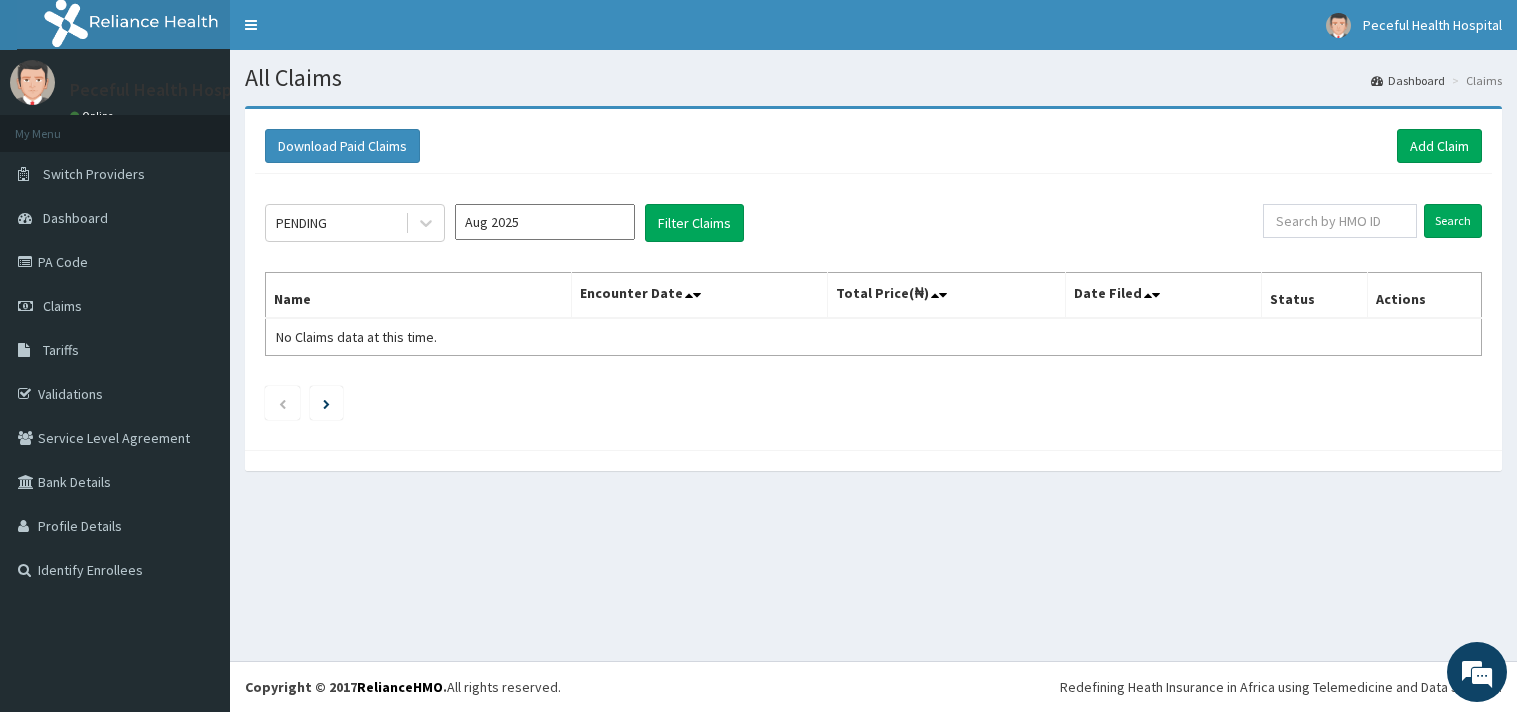scroll, scrollTop: 0, scrollLeft: 0, axis: both 